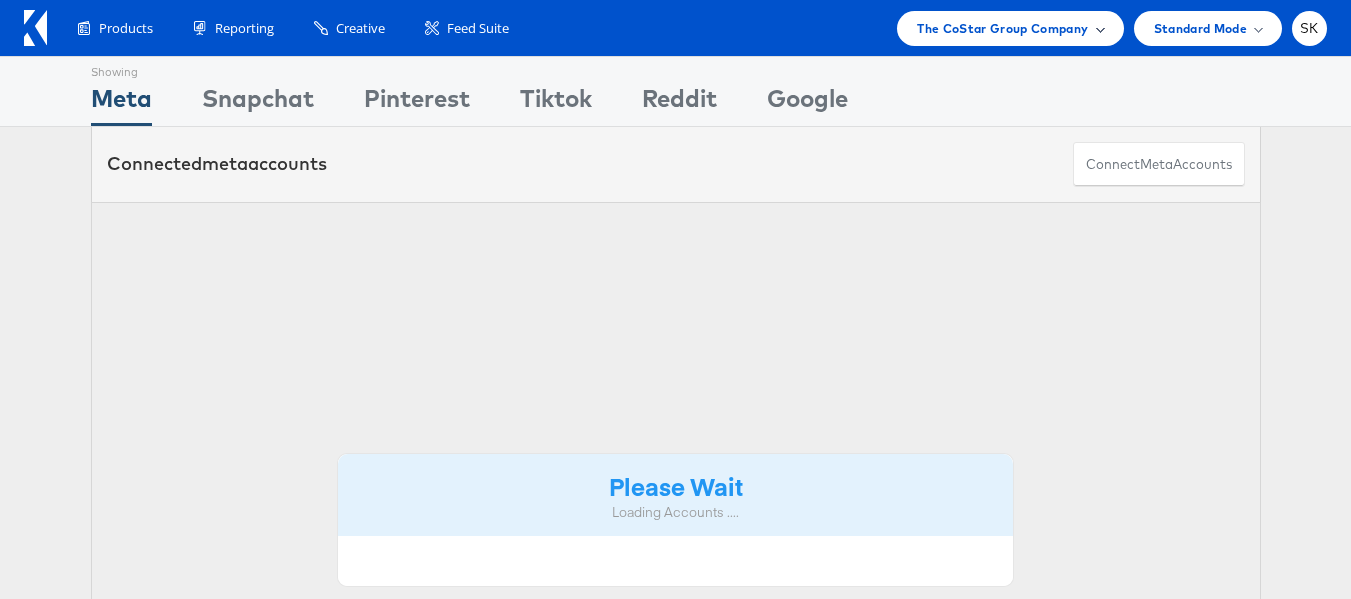 scroll, scrollTop: 0, scrollLeft: 0, axis: both 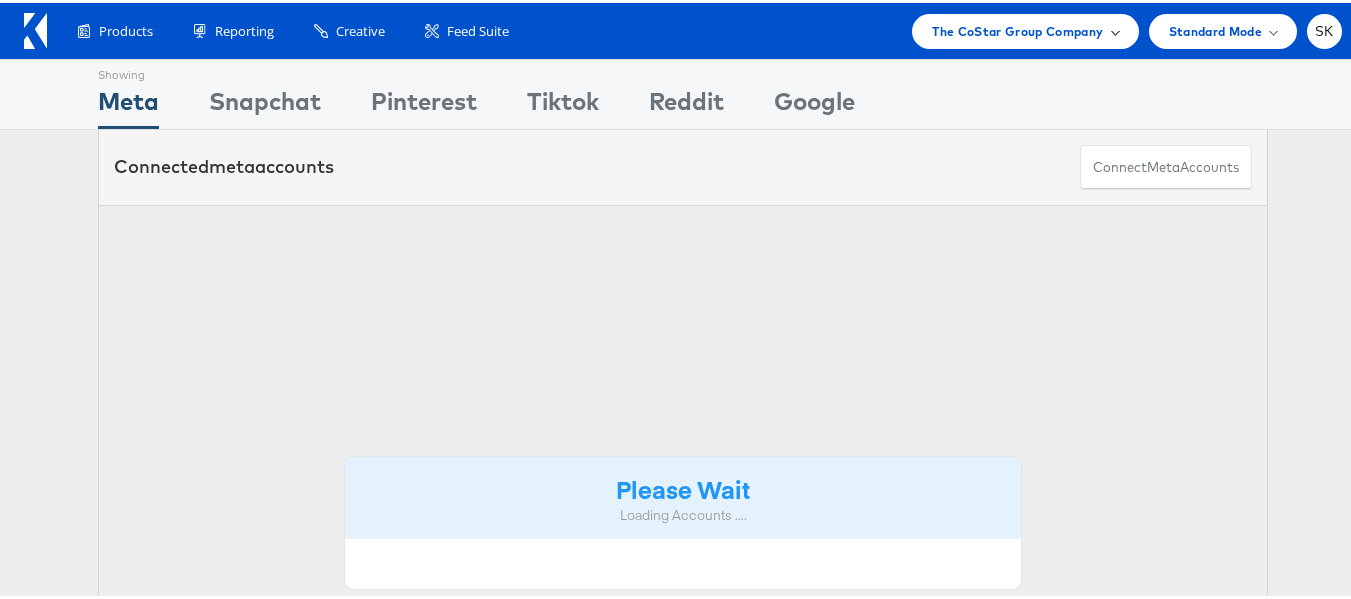 click on "The CoStar Group Company" at bounding box center [1017, 28] 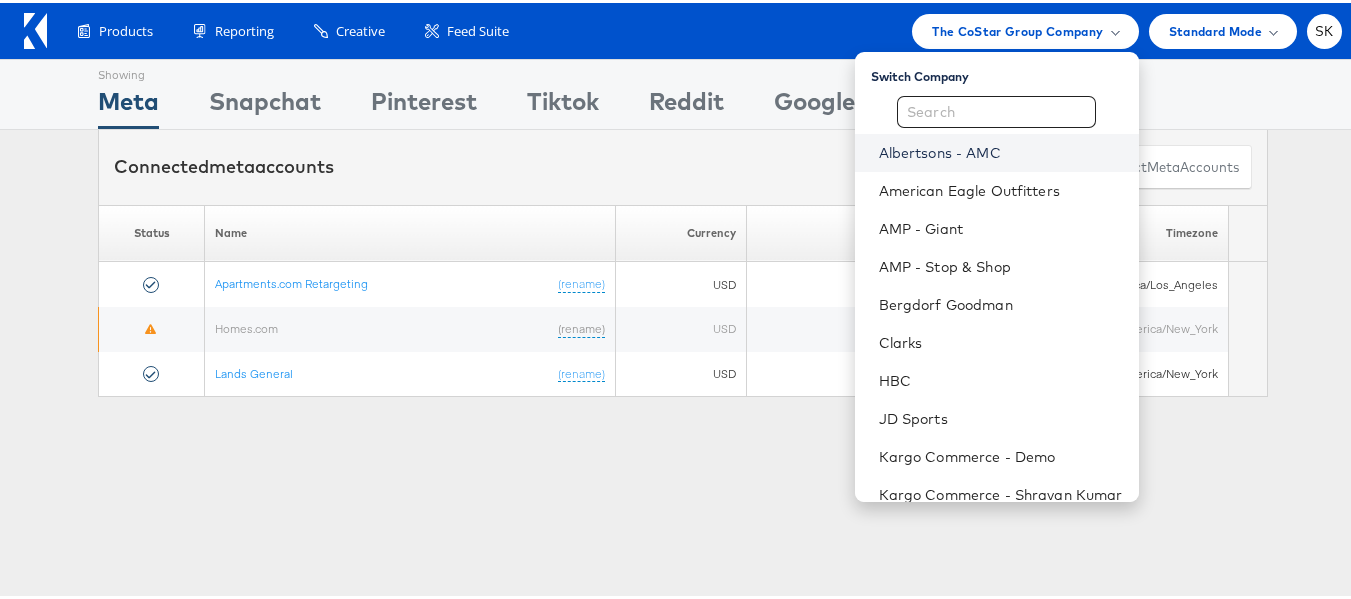 click on "Albertsons - AMC" at bounding box center (1001, 150) 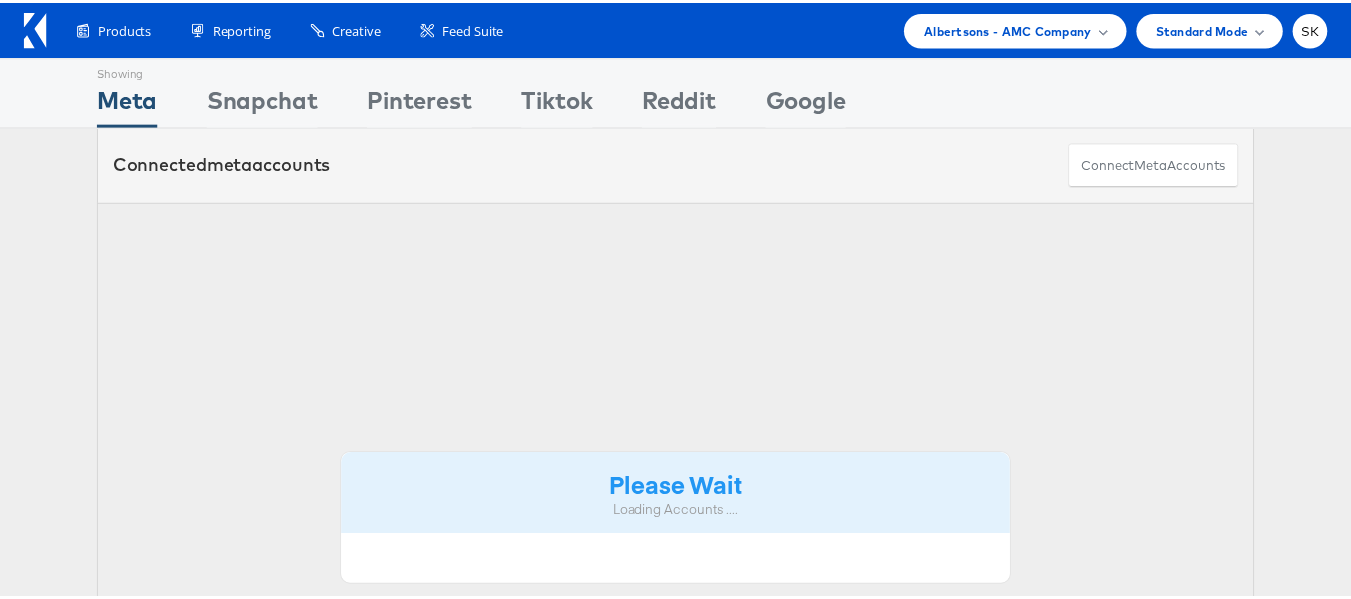 scroll, scrollTop: 0, scrollLeft: 0, axis: both 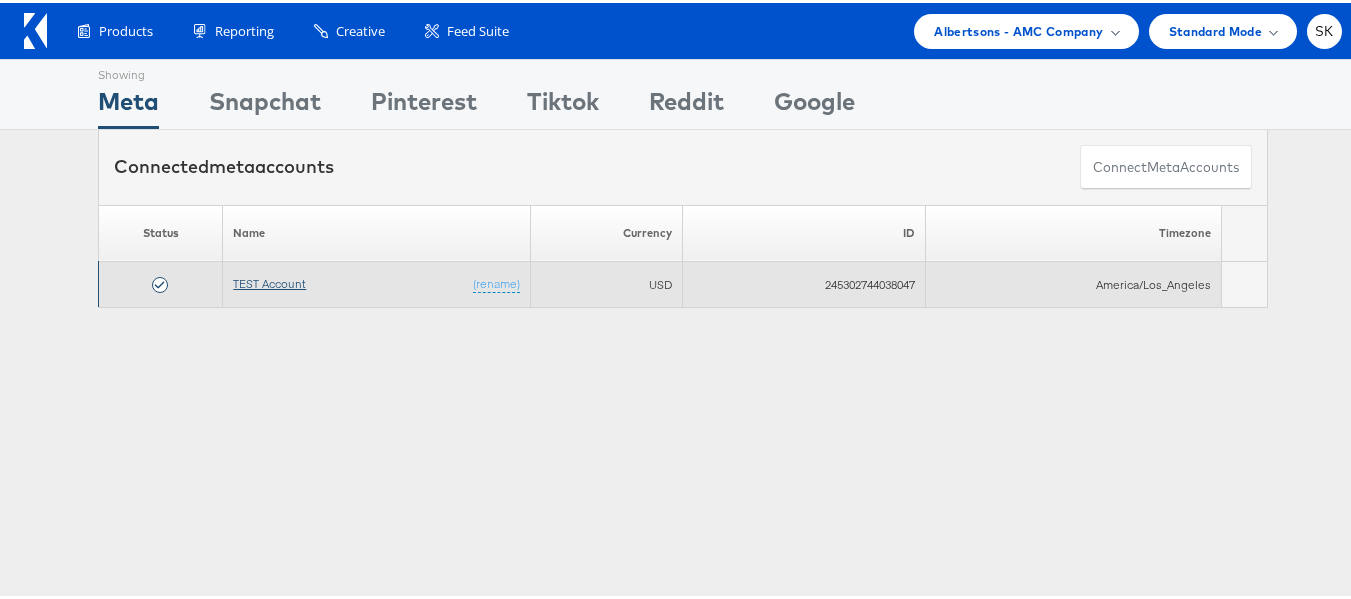 click on "TEST Account" at bounding box center (269, 280) 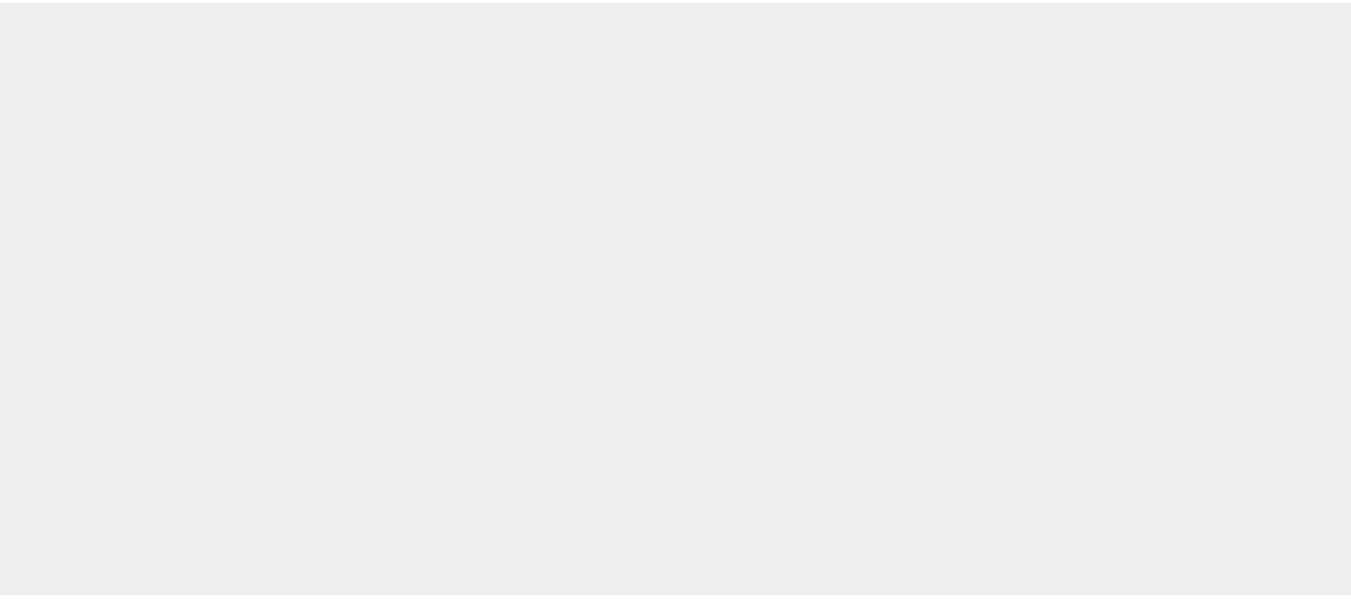 scroll, scrollTop: 0, scrollLeft: 0, axis: both 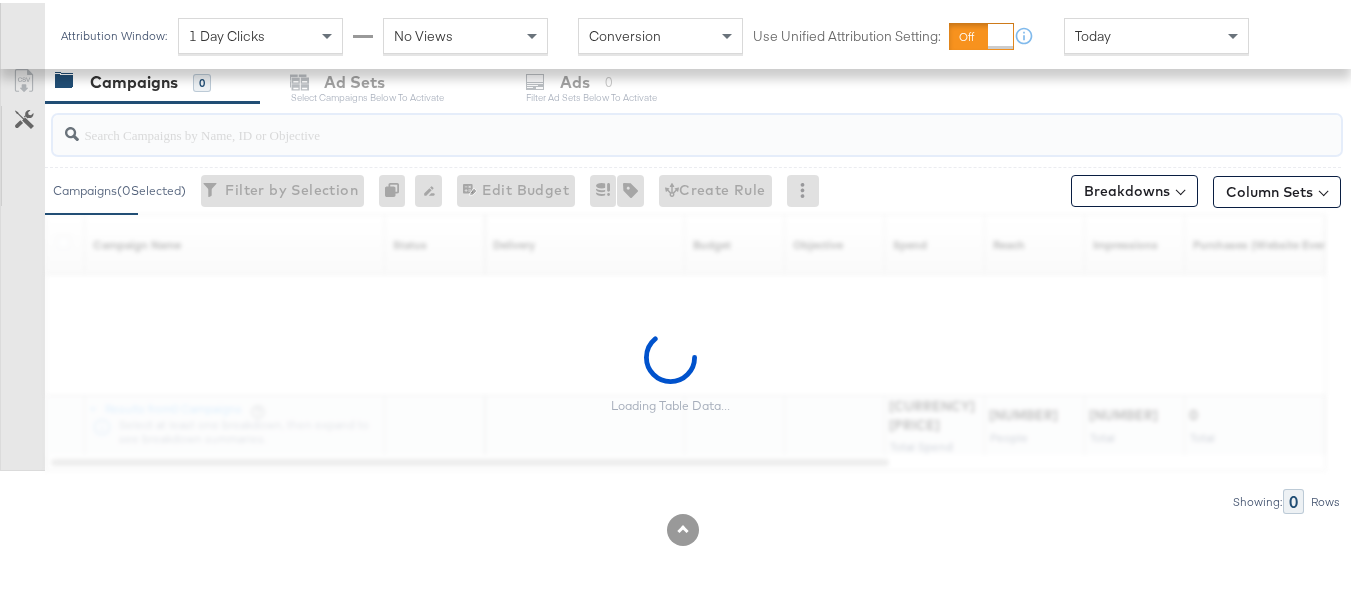 click at bounding box center (653, 123) 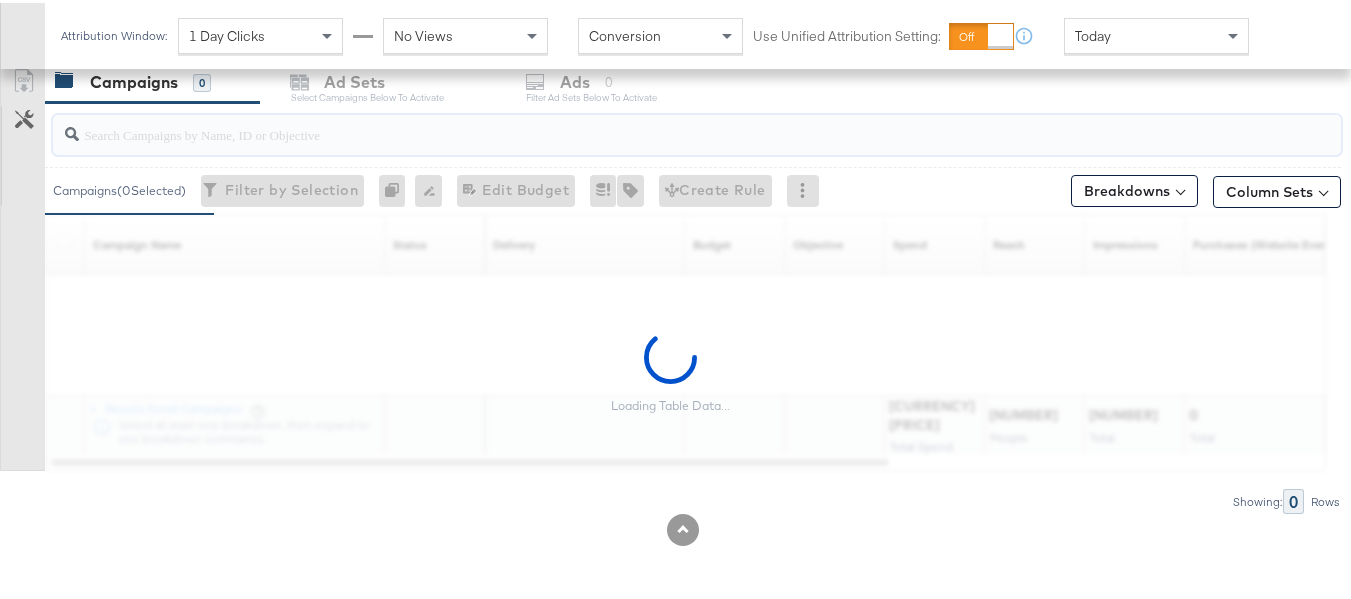 paste on "co-branded-hub|Multi-brand|Multi-brand_FY25_CoBrand_National_GMHBC P7|SAL|8/13/2025|9/09/2025|30626760|16.86|516411|N|0|LM68655784329903|LM68655784329903||Nick|KC" 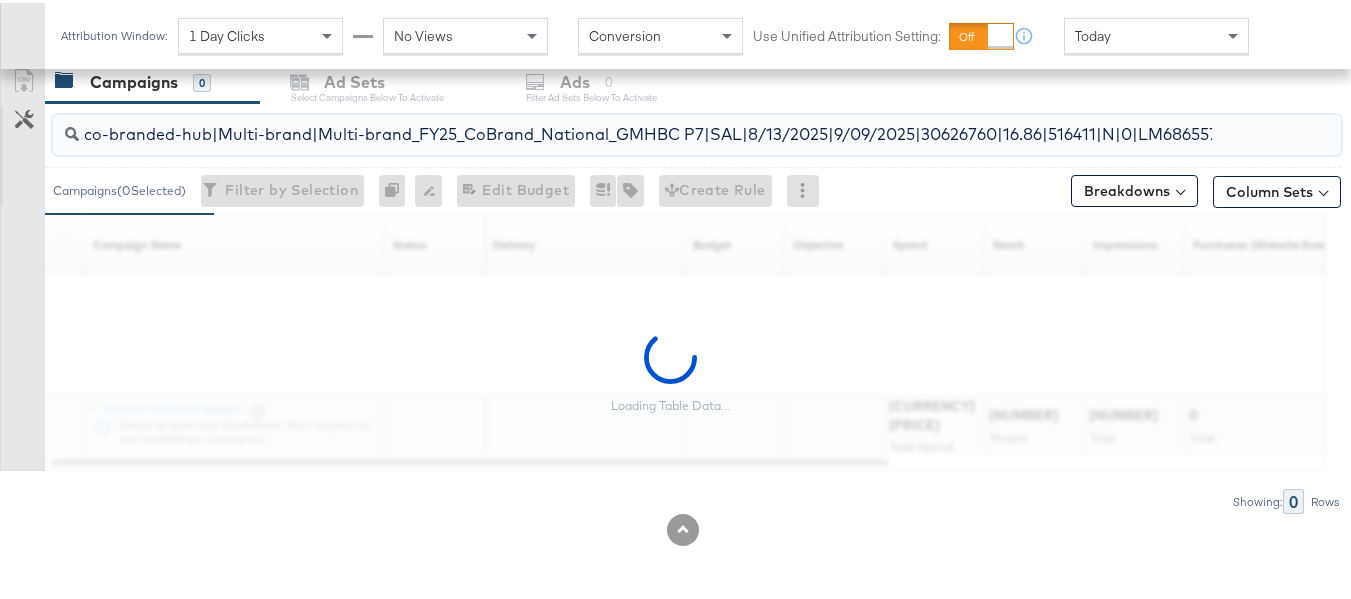 scroll, scrollTop: 0, scrollLeft: 323, axis: horizontal 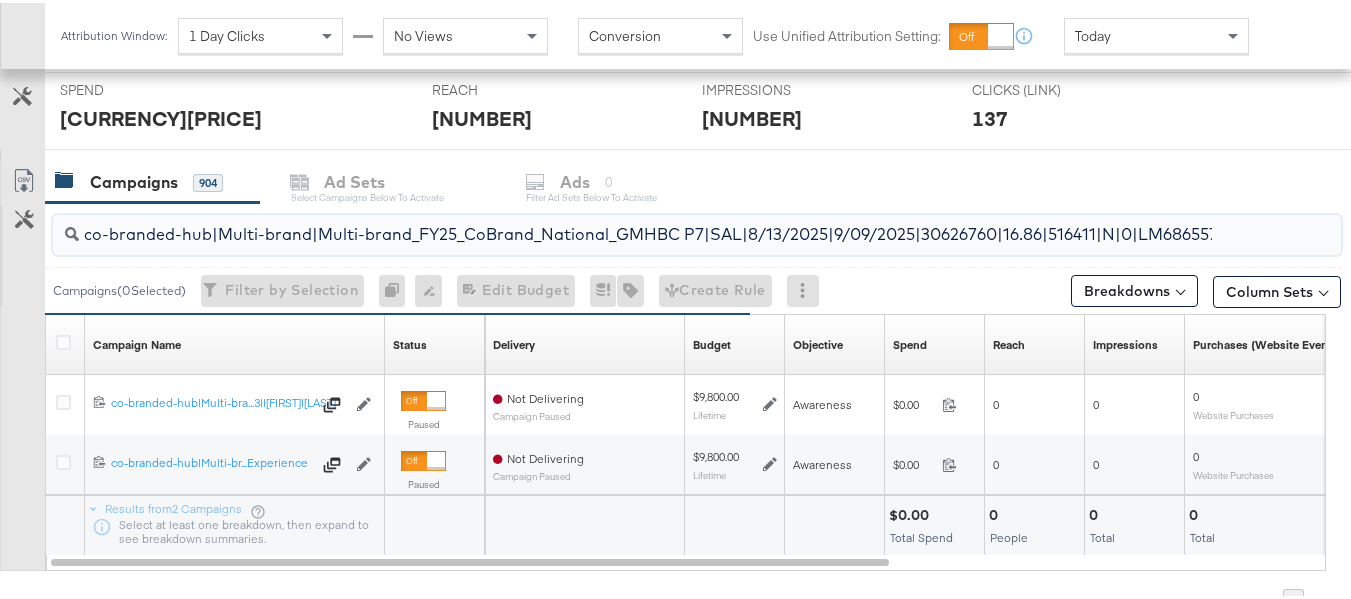 click on "co-branded-hub|Multi-brand|Multi-brand_FY25_CoBrand_National_GMHBC P7|SAL|8/13/2025|9/09/2025|30626760|16.86|516411|N|0|LM68655784329903|LM68655784329903||Nick|KC" at bounding box center (653, 223) 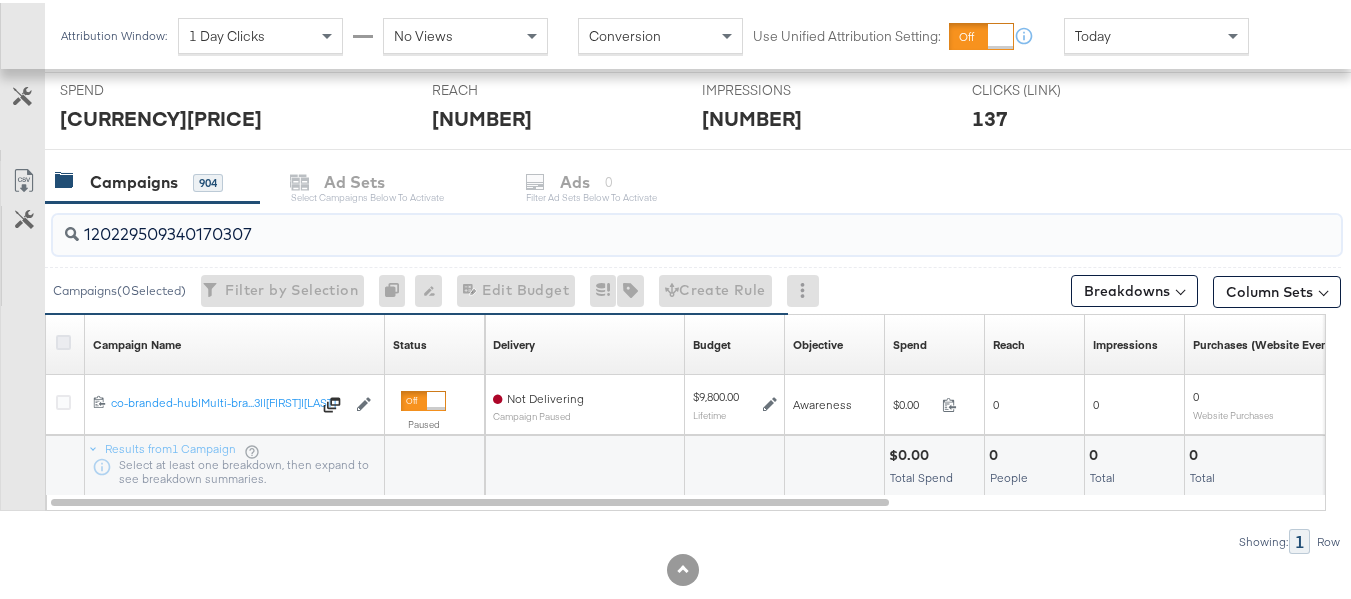 type on "120229509340170307" 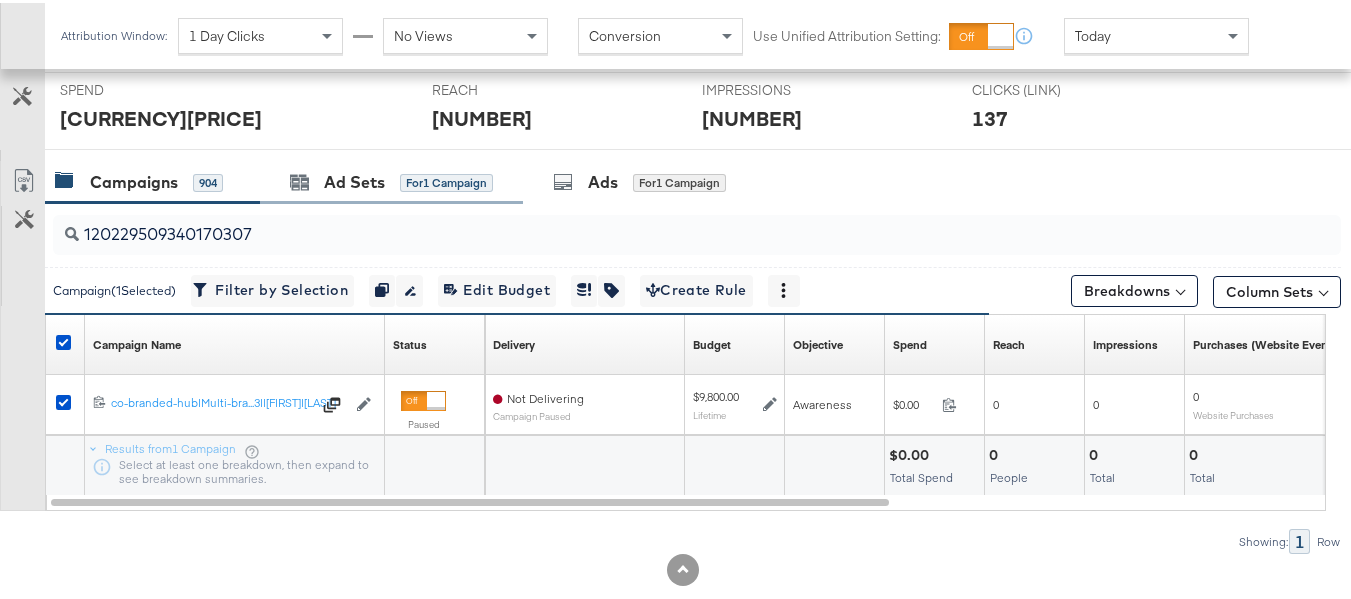 click on "Ad Sets for  1   Campaign" at bounding box center (391, 179) 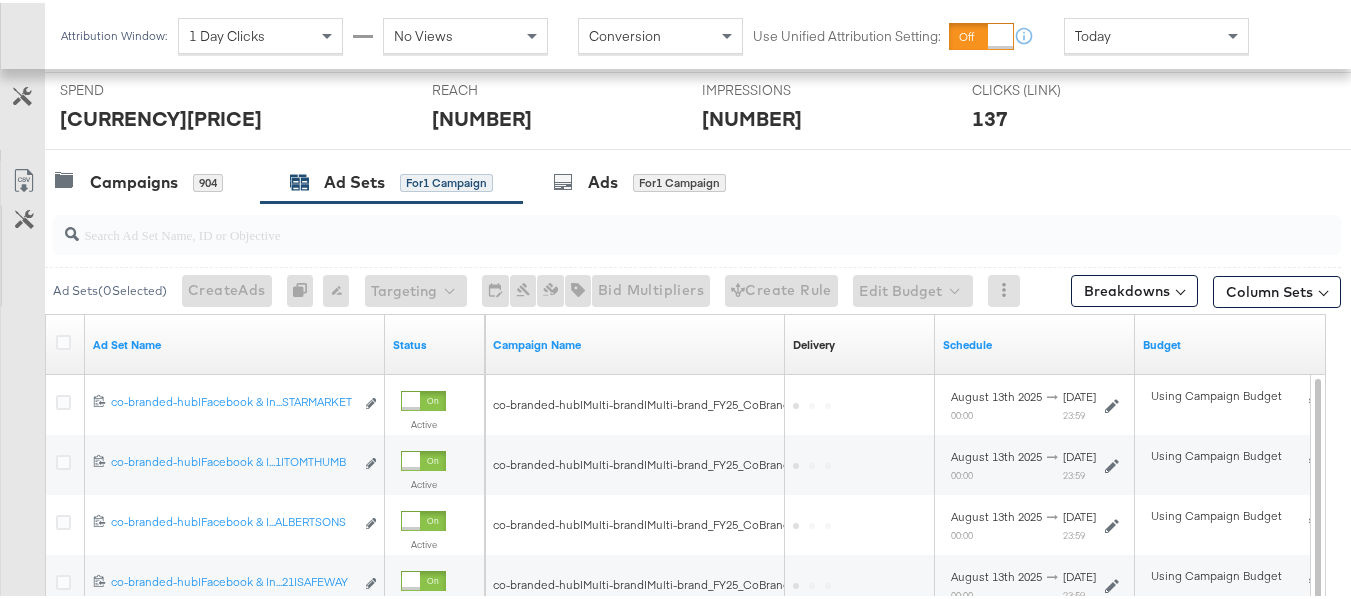 scroll, scrollTop: 858, scrollLeft: 0, axis: vertical 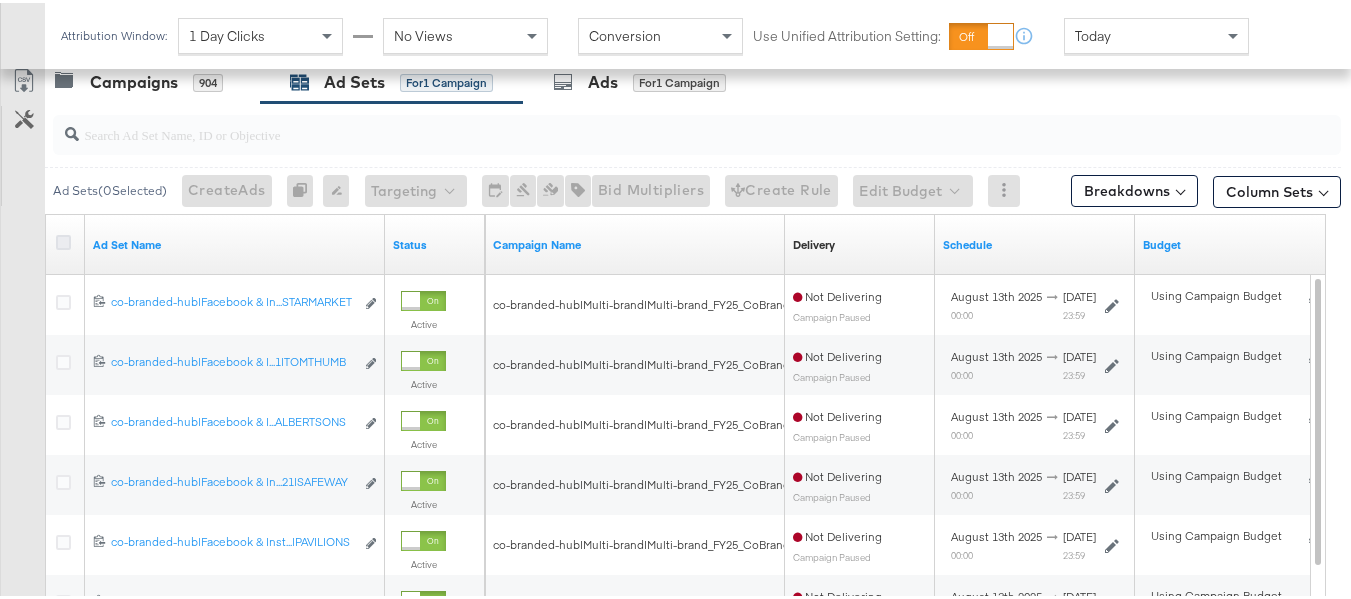 click at bounding box center (63, 239) 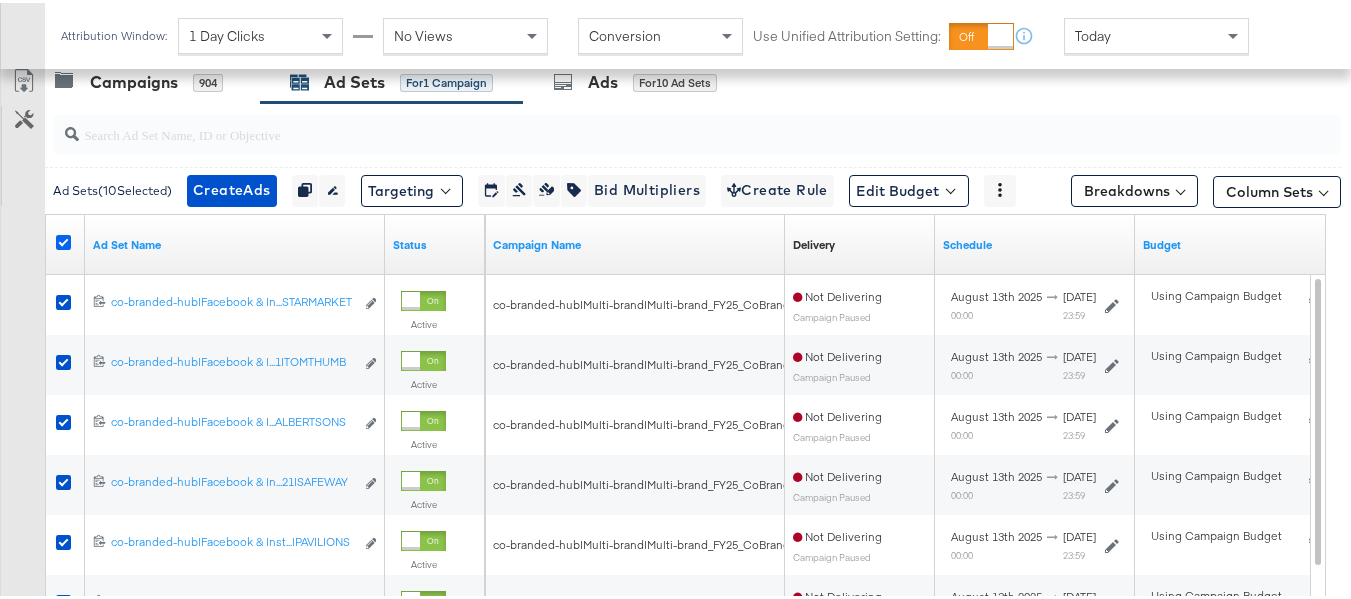 click at bounding box center (63, 239) 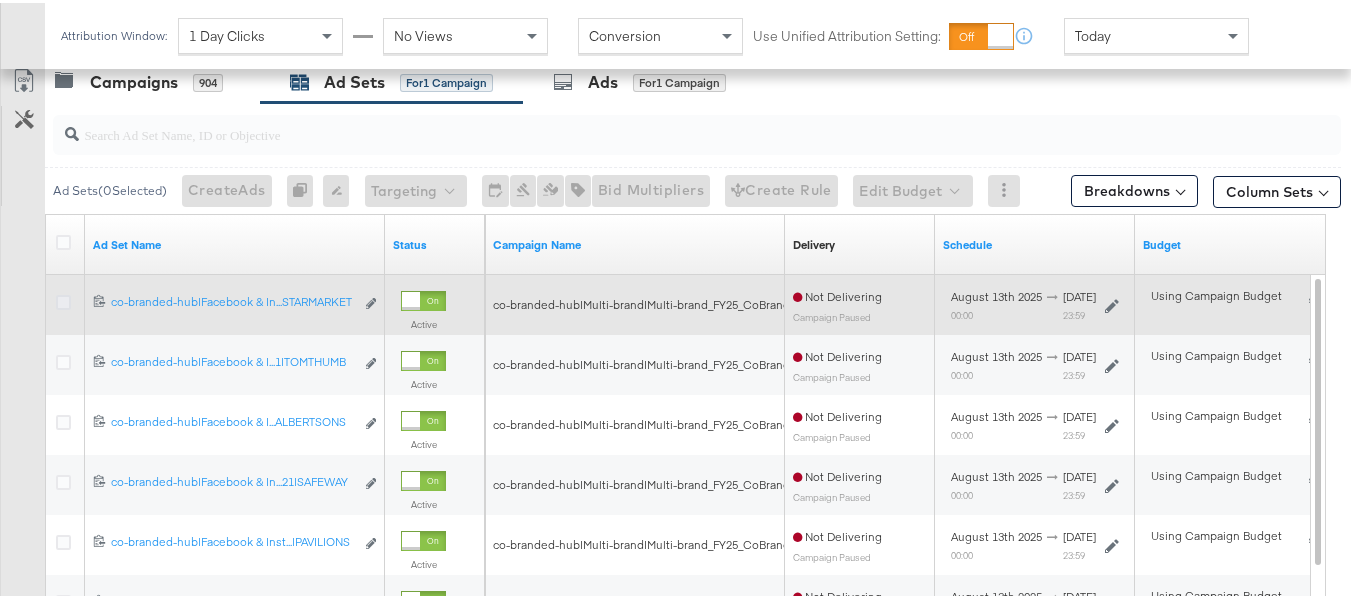 click at bounding box center (63, 299) 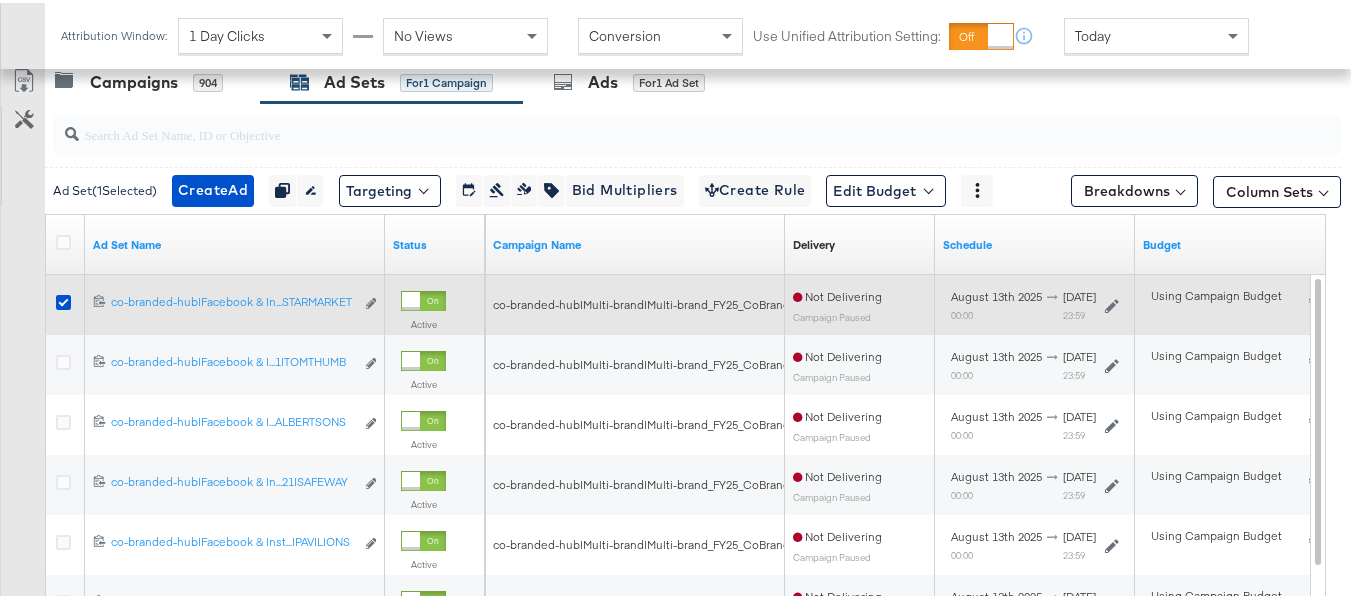 click at bounding box center [66, 302] 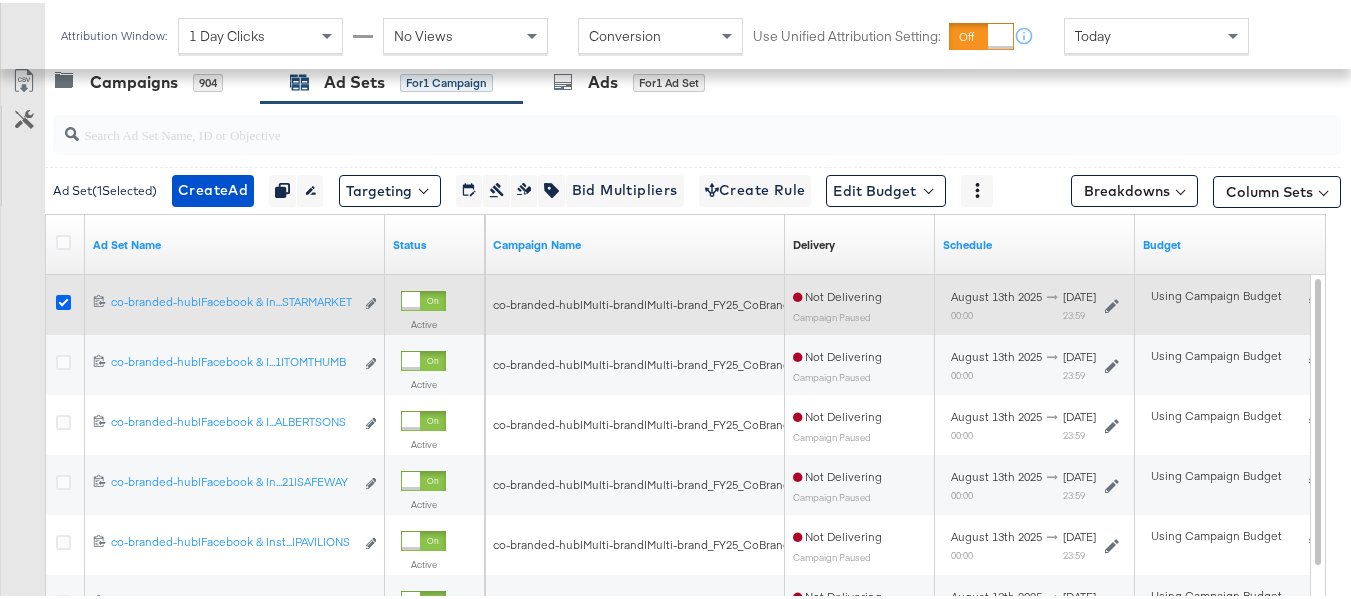 click at bounding box center (63, 299) 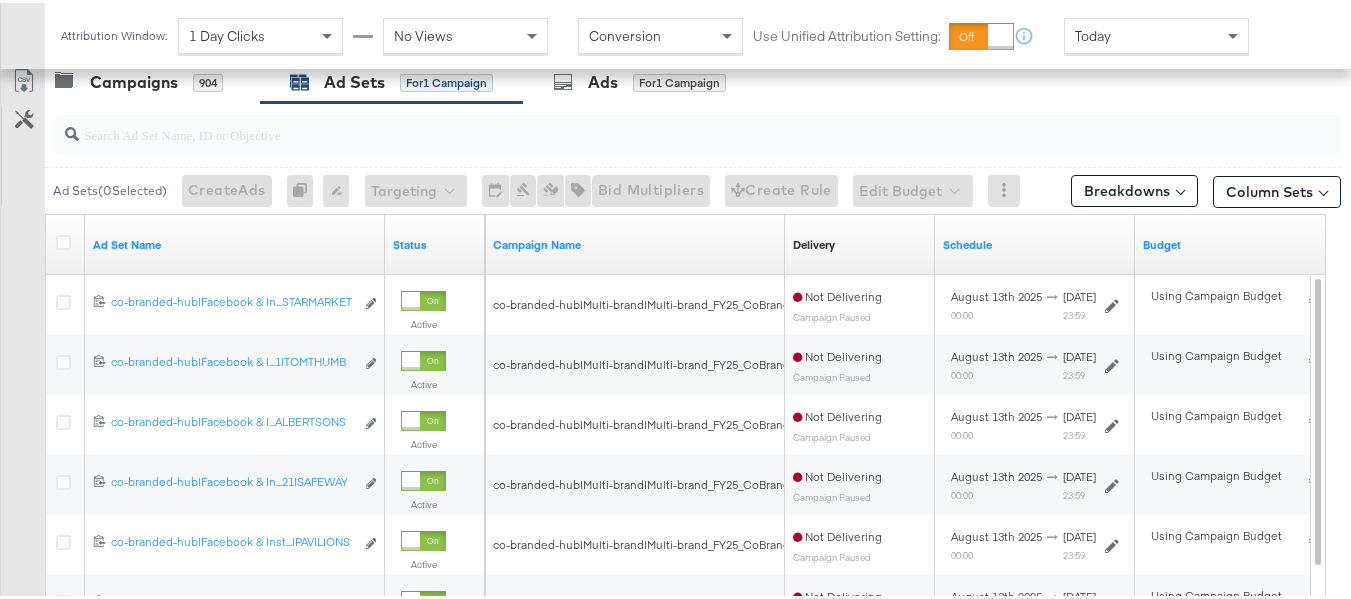 click at bounding box center (653, 123) 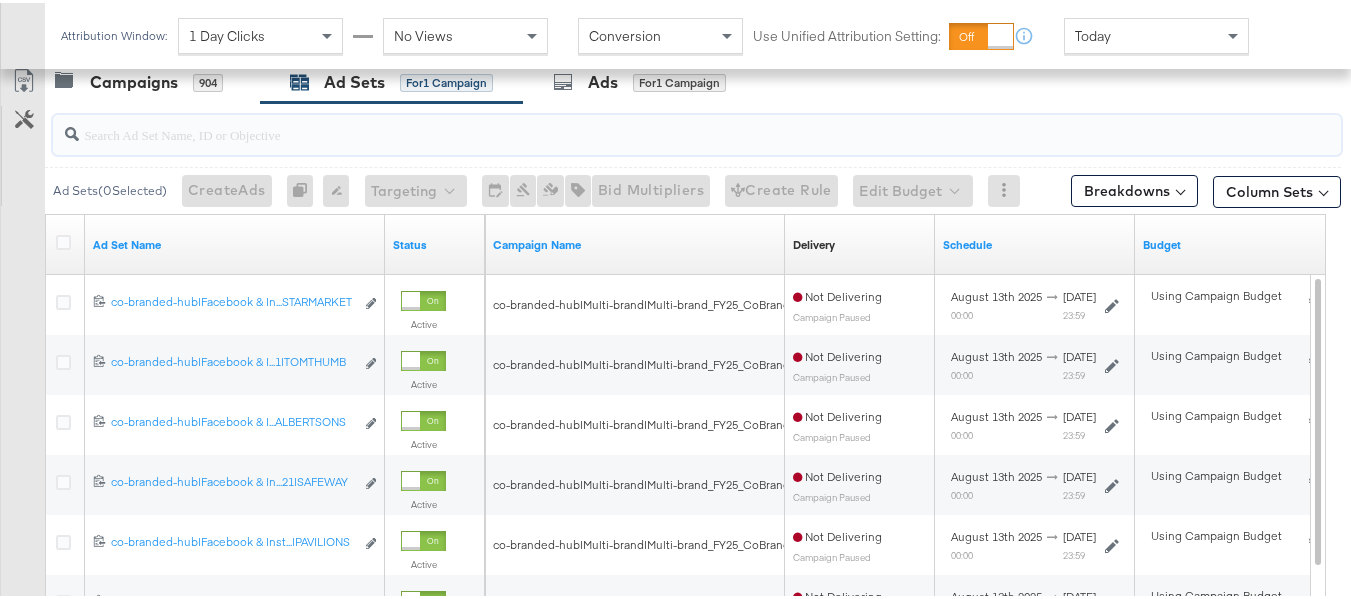 paste on "co-branded-hub|Facebook & Instagram|Social Media|FBIG - Premium Carousel & Product Ad - Custom Shopper|CB_GMHBCP7_MetaComb|ROAS|Multi-brand|Multiversions|8/13/2025|9/09/2025|2800000|14|40000|0|0|LM68655784329903.021|ALBERTSONS" 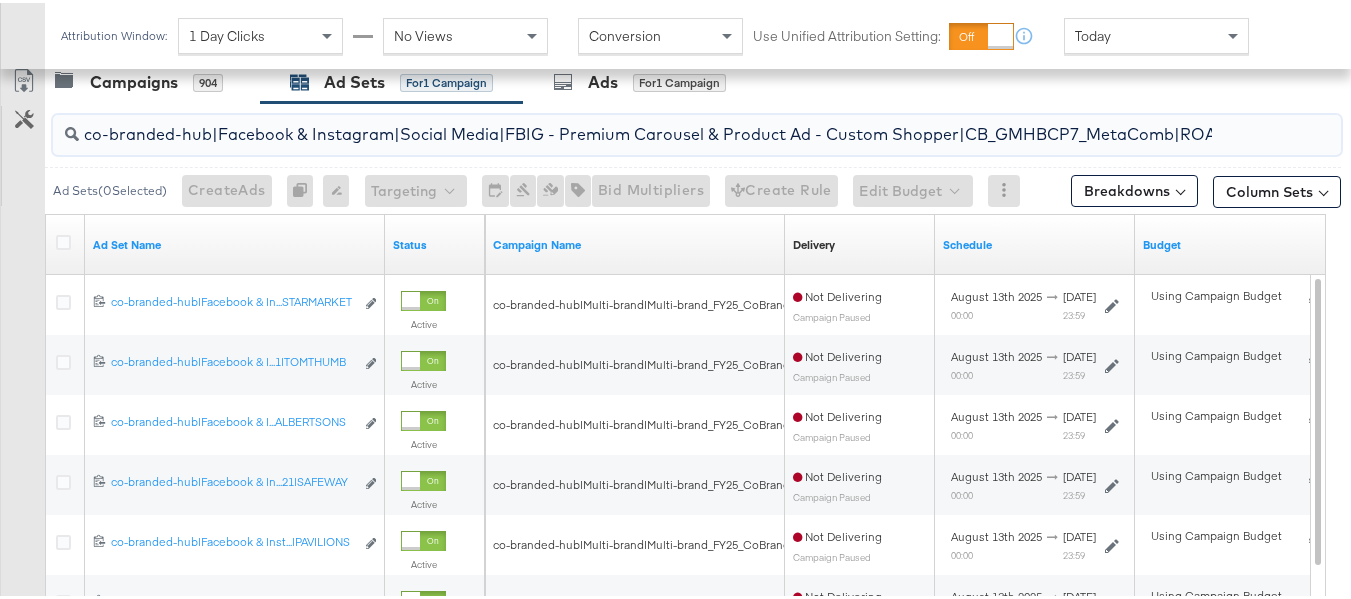 scroll, scrollTop: 0, scrollLeft: 907, axis: horizontal 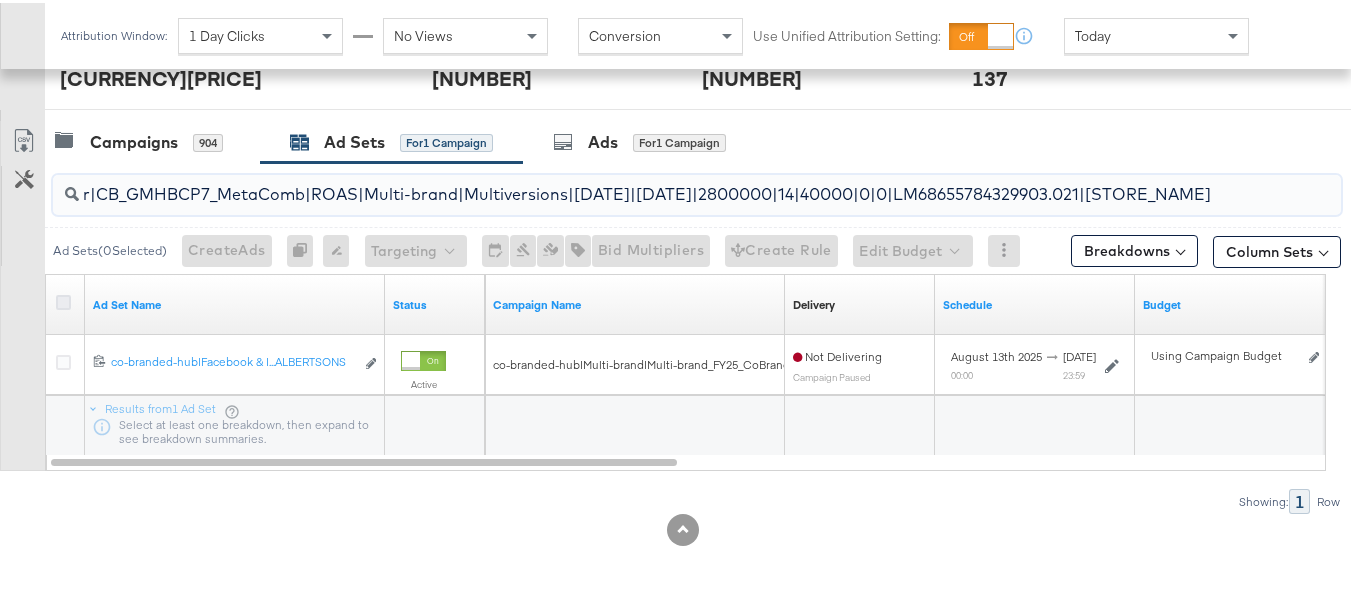 type on "co-branded-hub|Facebook & Instagram|Social Media|FBIG - Premium Carousel & Product Ad - Custom Shopper|CB_GMHBCP7_MetaComb|ROAS|Multi-brand|Multiversions|8/13/2025|9/09/2025|2800000|14|40000|0|0|LM68655784329903.021|ALBERTSONS" 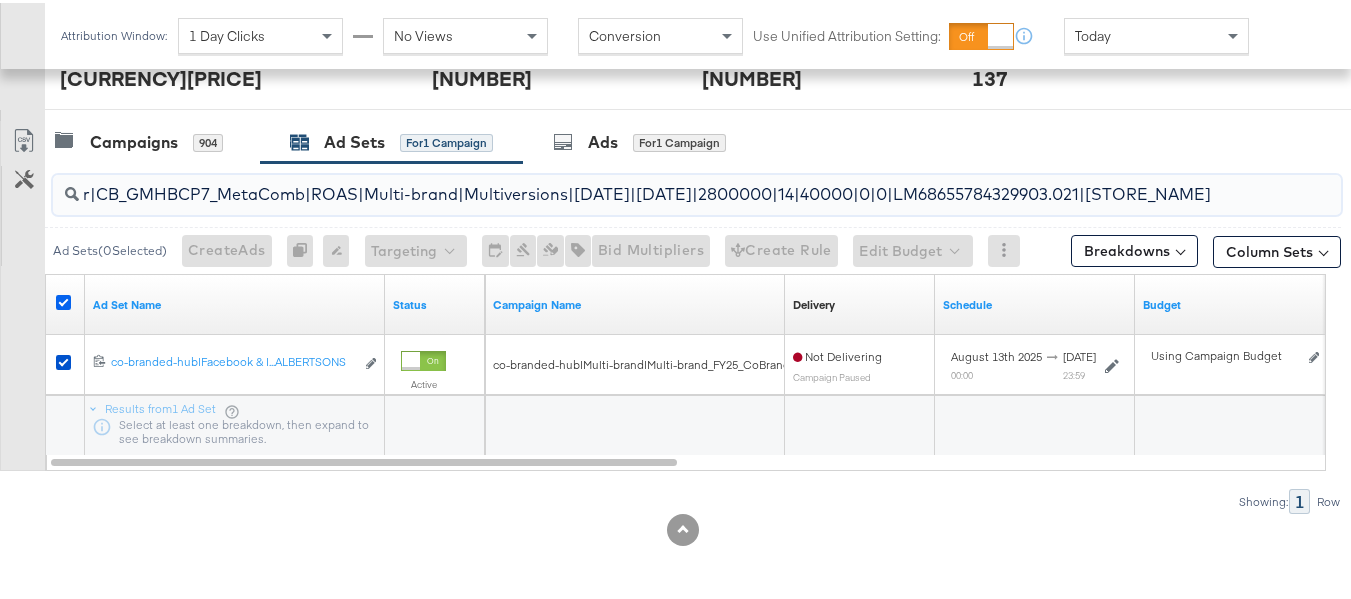 scroll, scrollTop: 0, scrollLeft: 0, axis: both 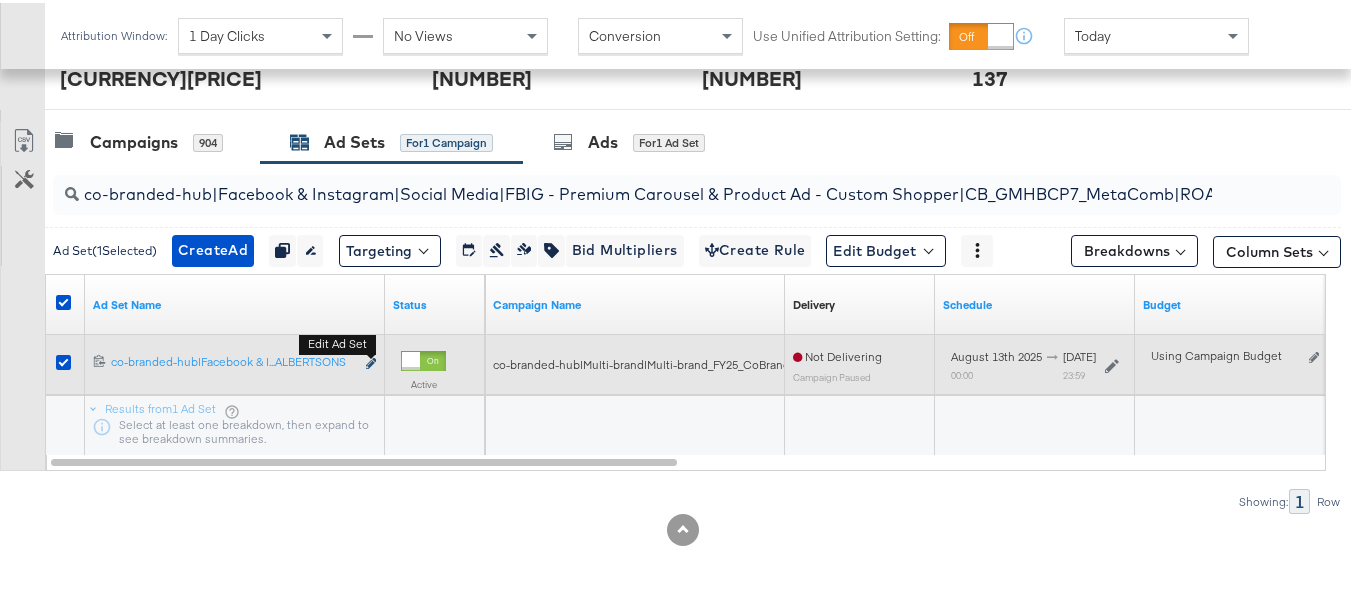 click at bounding box center [371, 360] 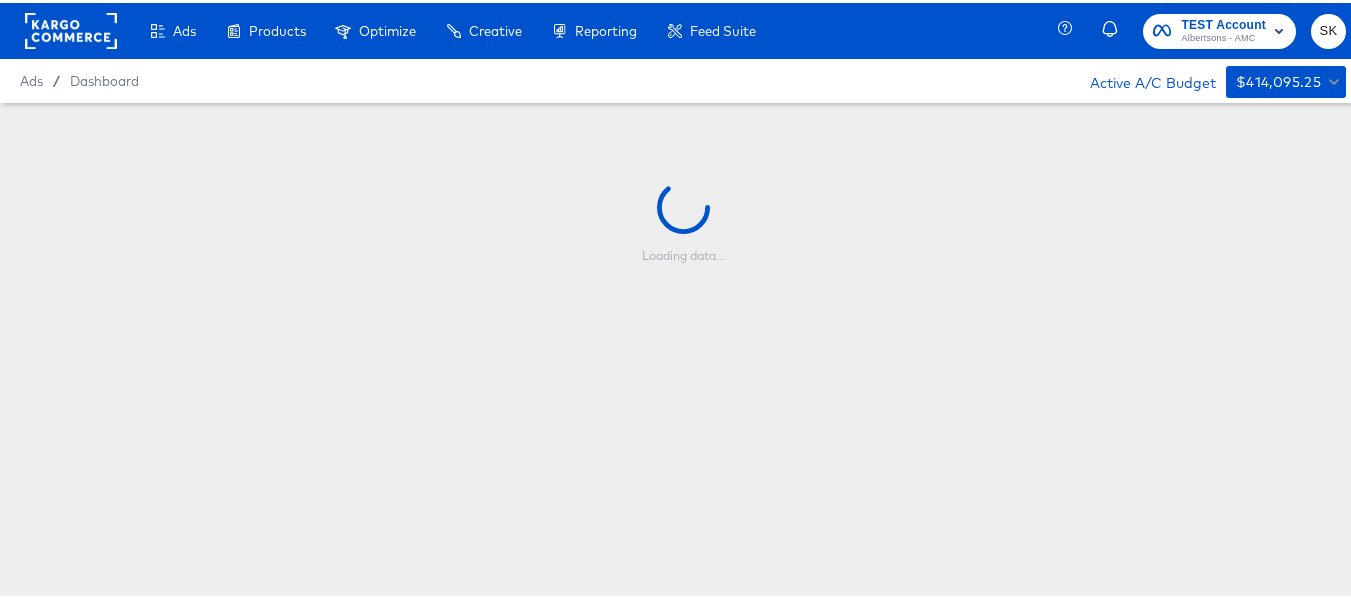 scroll, scrollTop: 1, scrollLeft: 0, axis: vertical 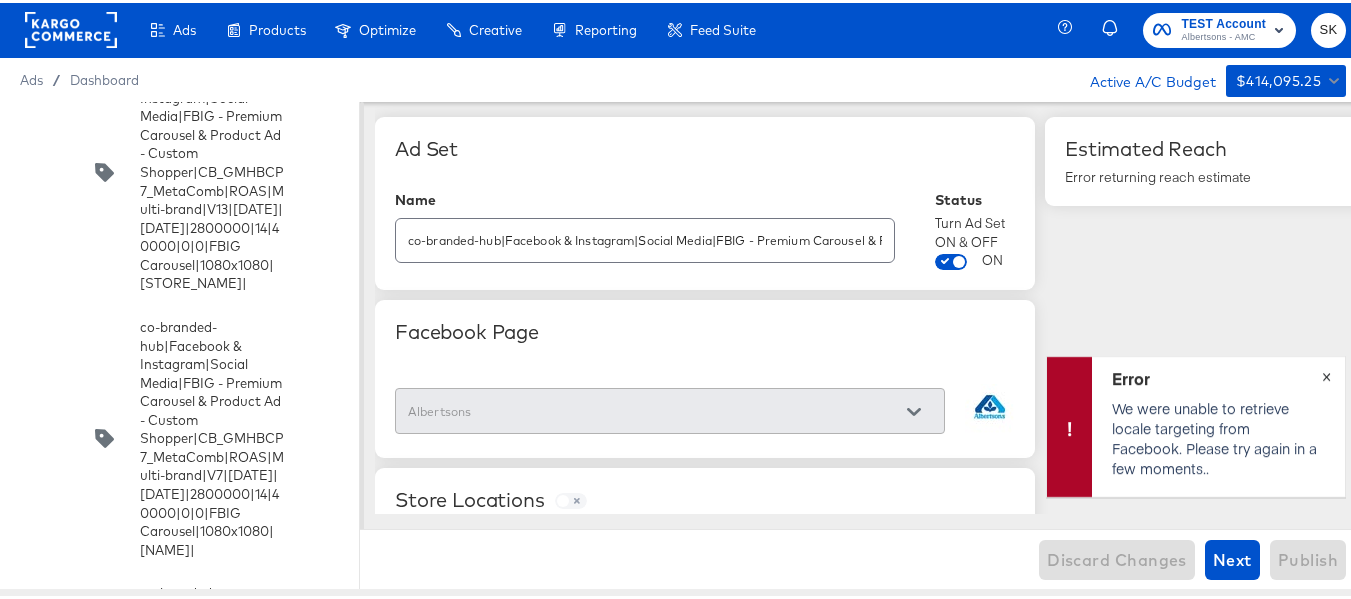 click on "×" at bounding box center [1326, 371] 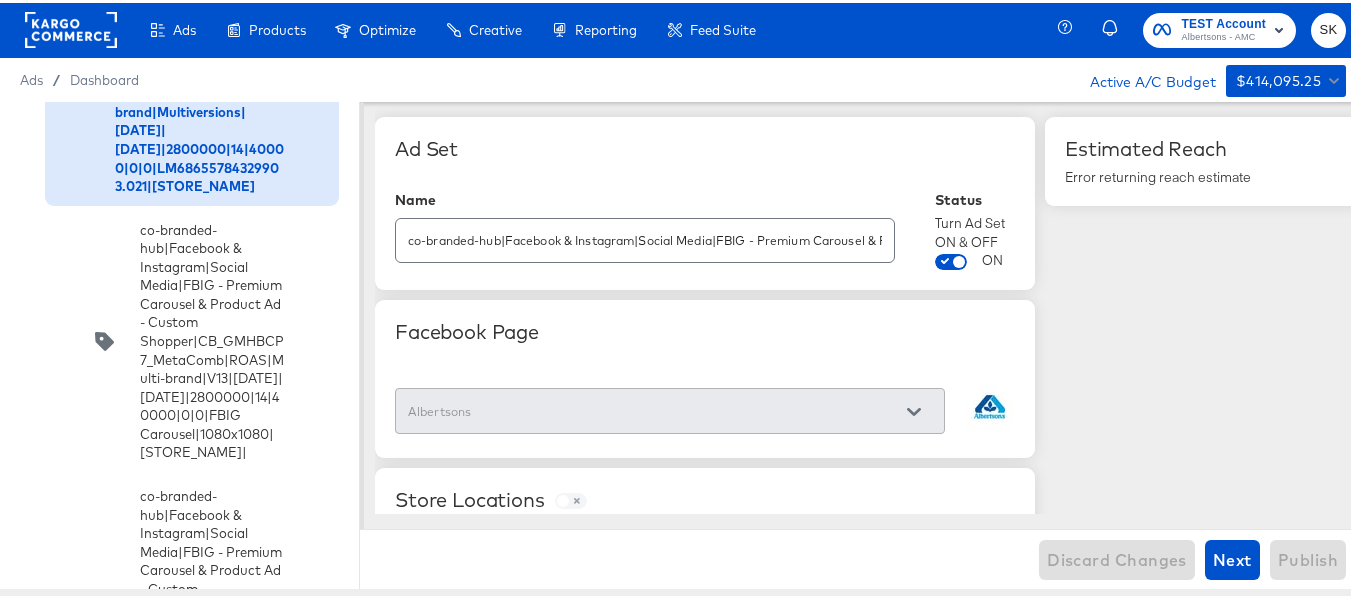 scroll, scrollTop: 1500, scrollLeft: 0, axis: vertical 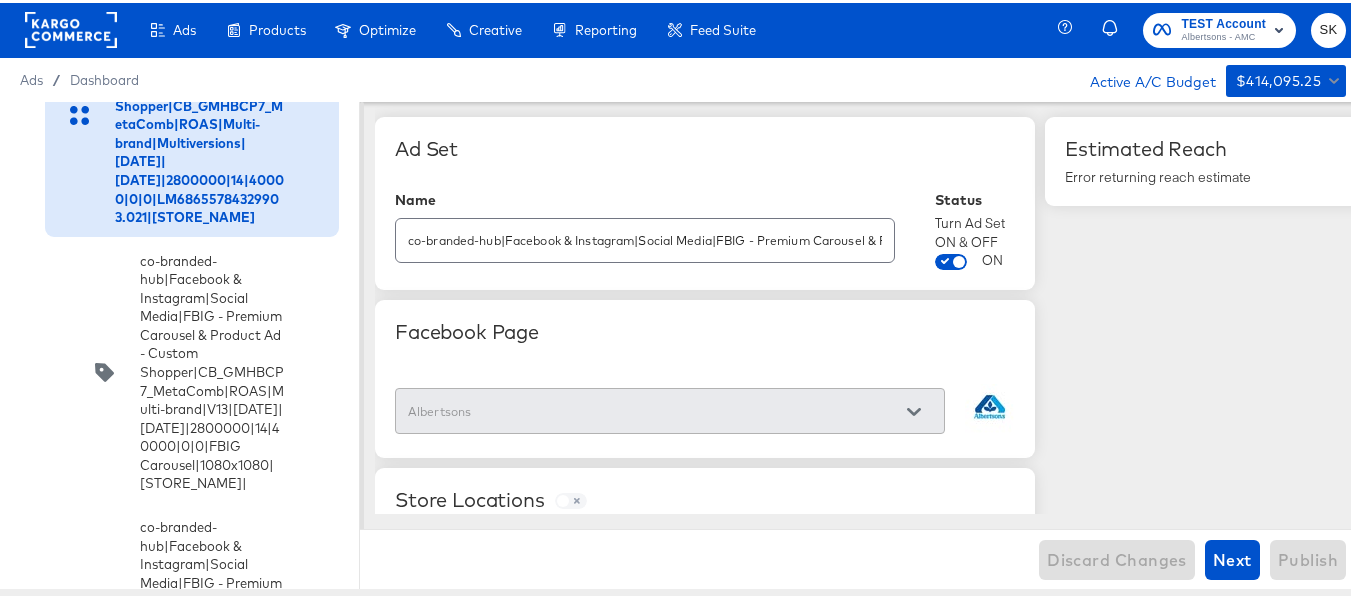 click at bounding box center [30, 8] 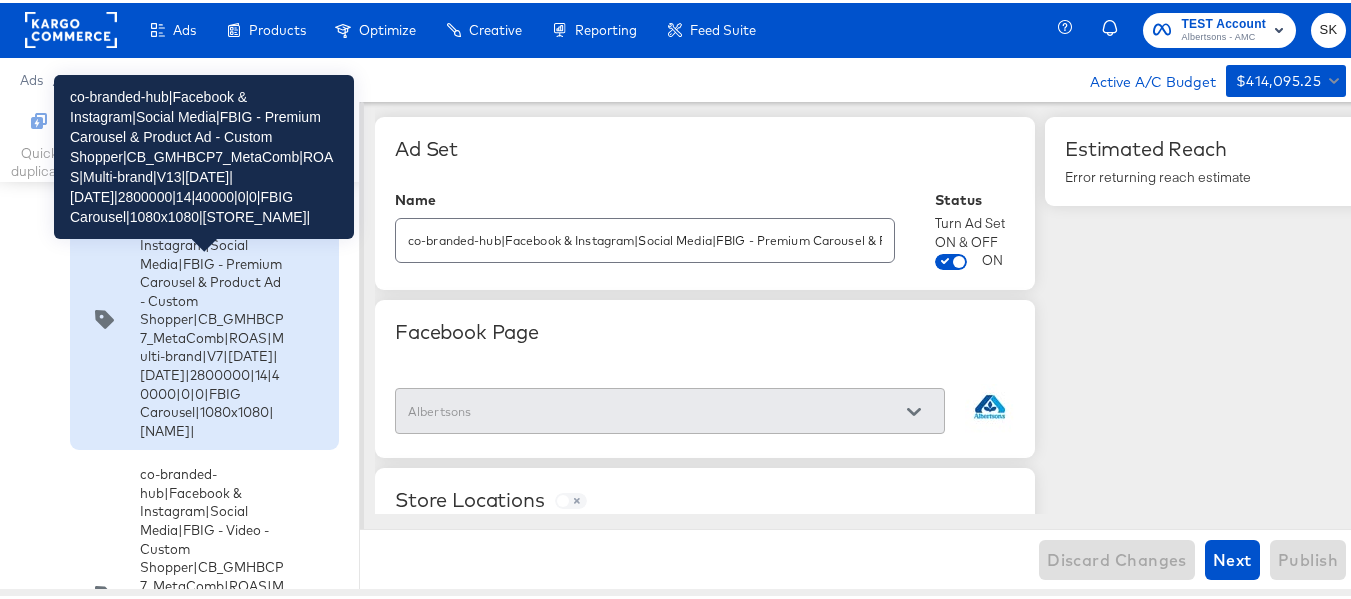 scroll, scrollTop: 1800, scrollLeft: 0, axis: vertical 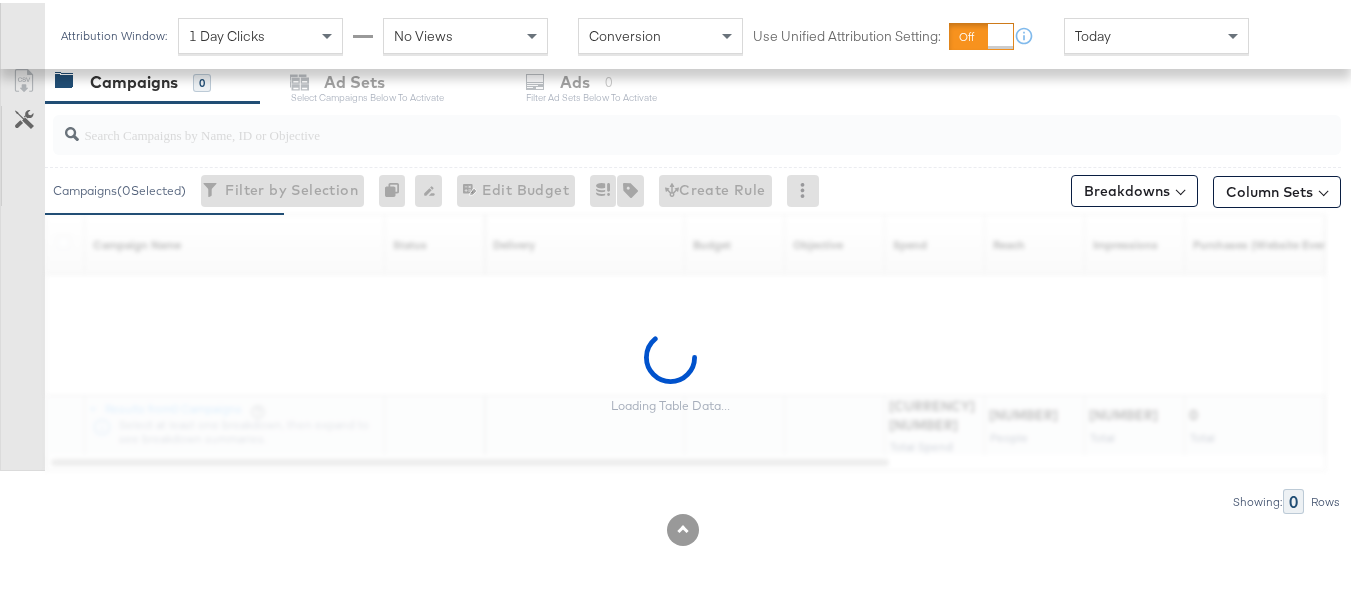 click at bounding box center [653, 123] 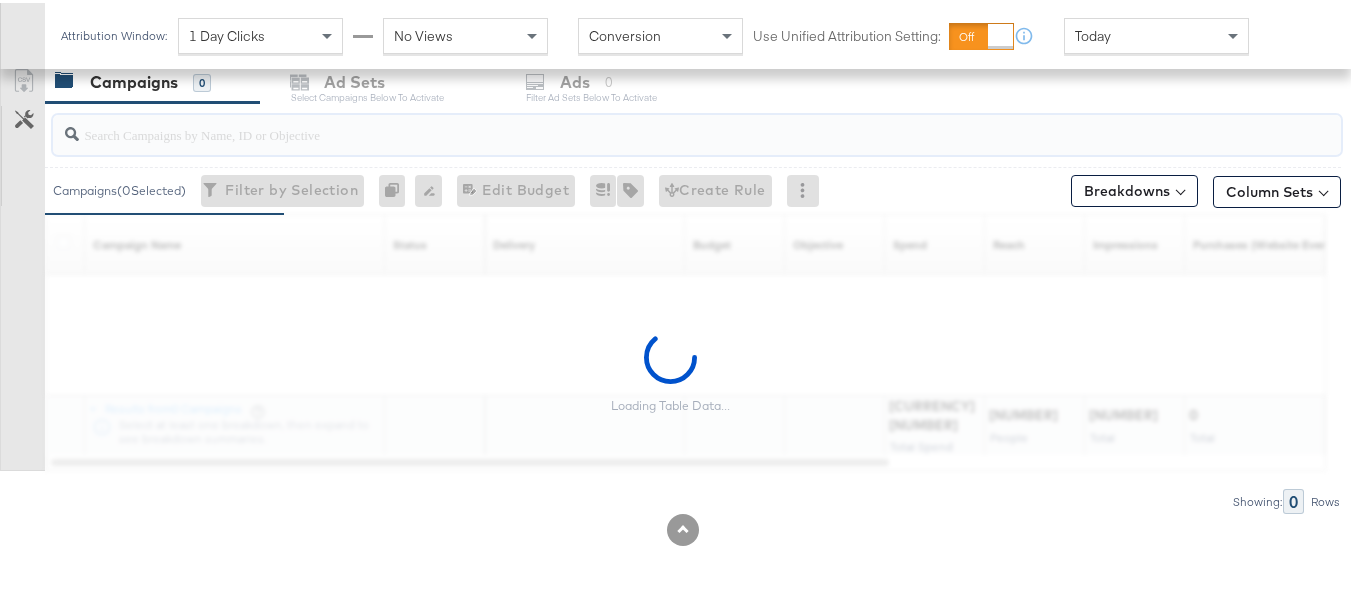 paste on "co-branded-hub|Facebook & Instagram|Social Media|FBIG - Premium Carousel & Product Ad - Custom Shopper|CB_GMHBCP7_MetaComb|ROAS|Multi-brand|Multiversions|8/13/2025|9/09/2025|2800000|14|40000|0|0|LM68655784329903.021|ALBERTSONS" 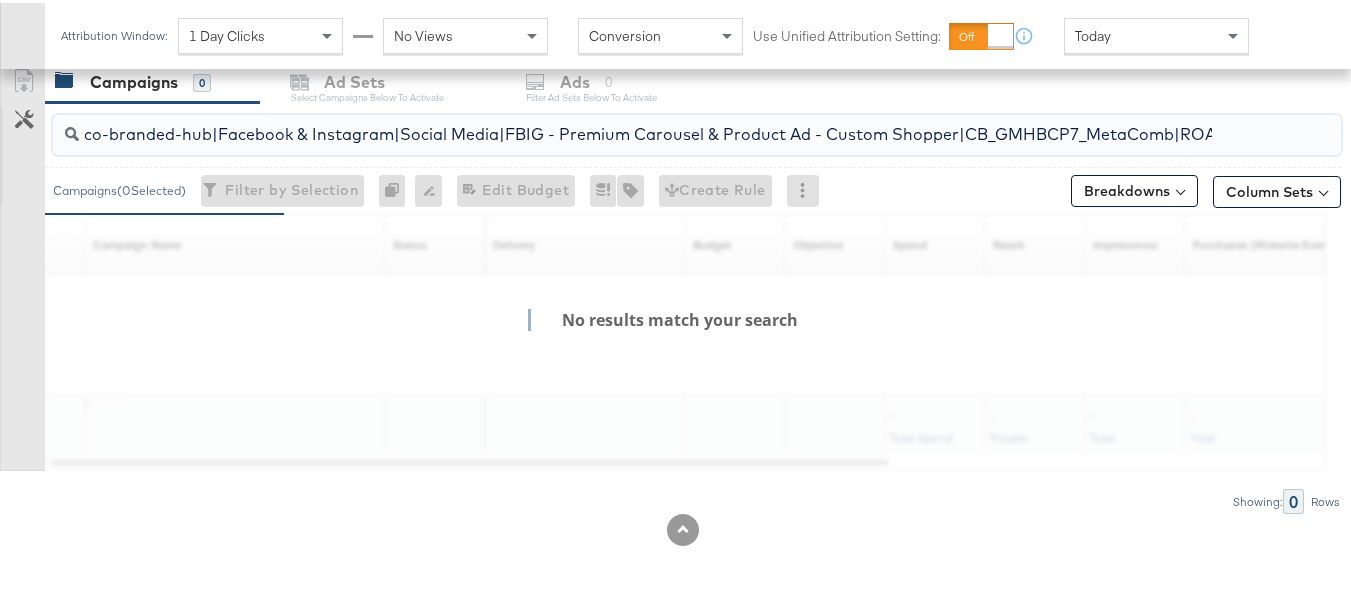 scroll, scrollTop: 0, scrollLeft: 907, axis: horizontal 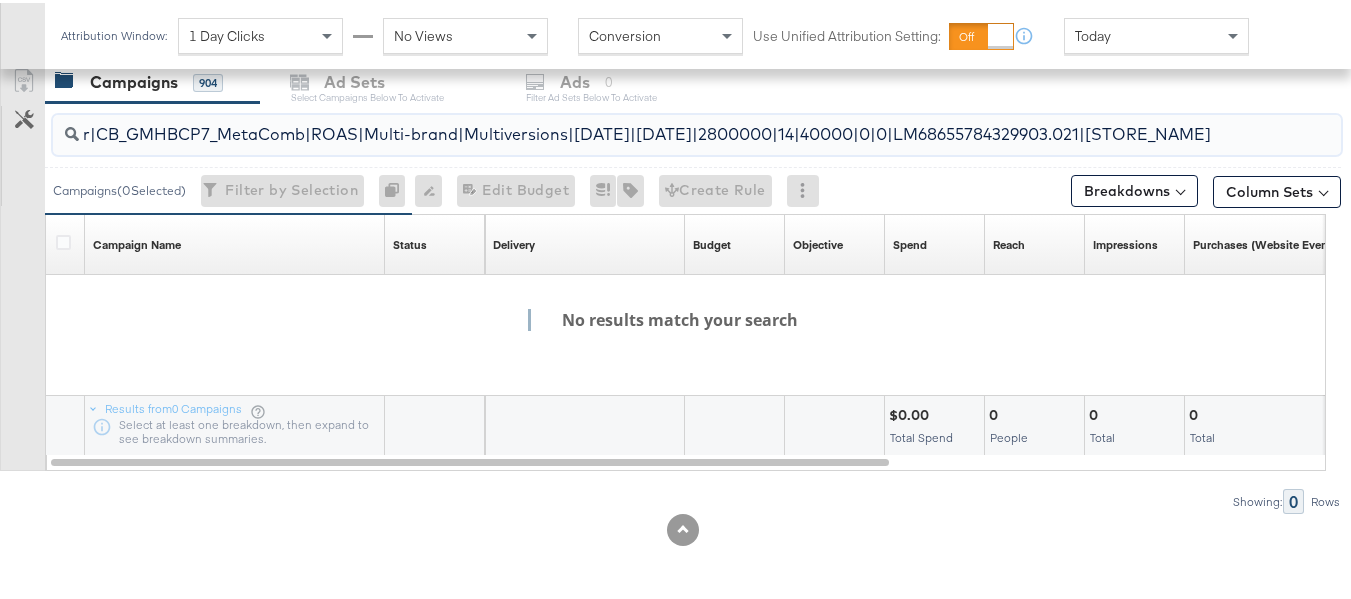 click on "co-branded-hub|Facebook & Instagram|Social Media|FBIG - Premium Carousel & Product Ad - Custom Shopper|CB_GMHBCP7_MetaComb|ROAS|Multi-brand|Multiversions|8/13/2025|9/09/2025|2800000|14|40000|0|0|LM68655784329903.021|ALBERTSONS" at bounding box center [653, 123] 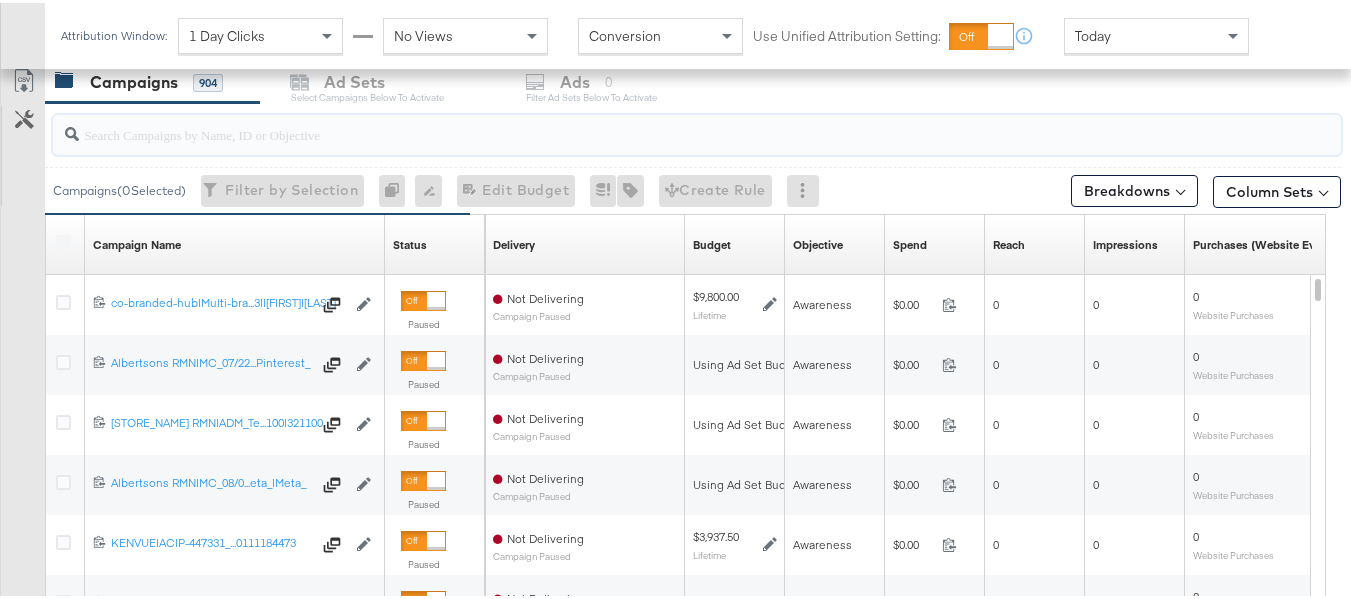 scroll, scrollTop: 0, scrollLeft: 0, axis: both 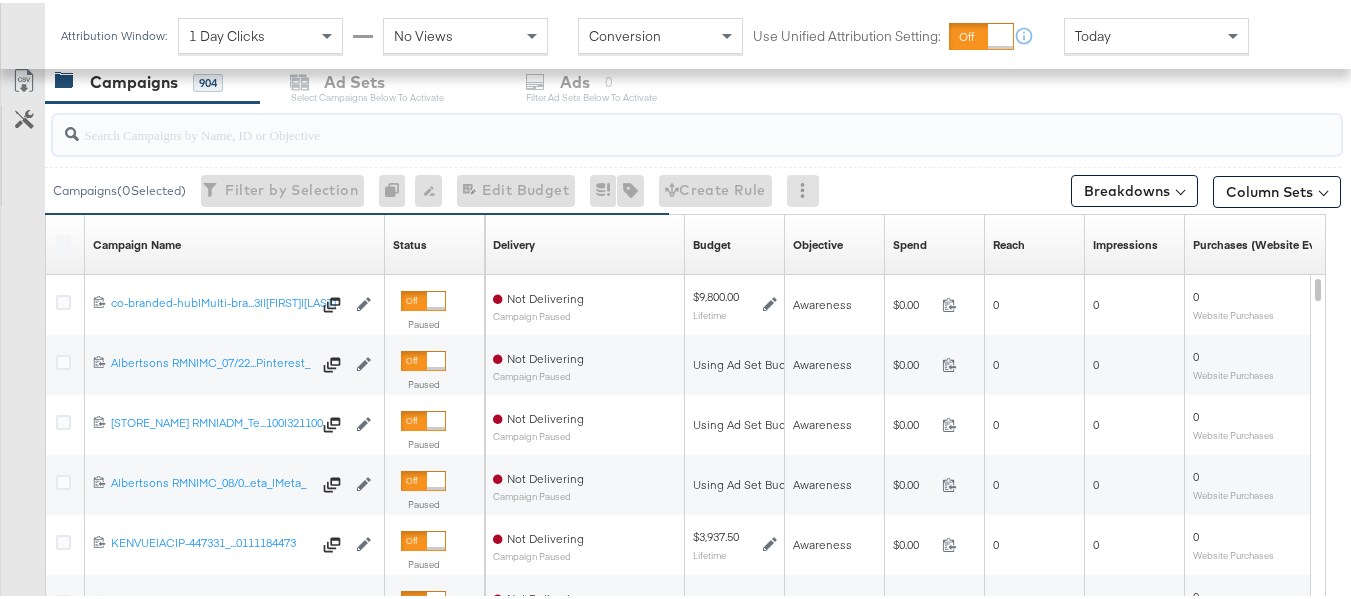 click at bounding box center [653, 123] 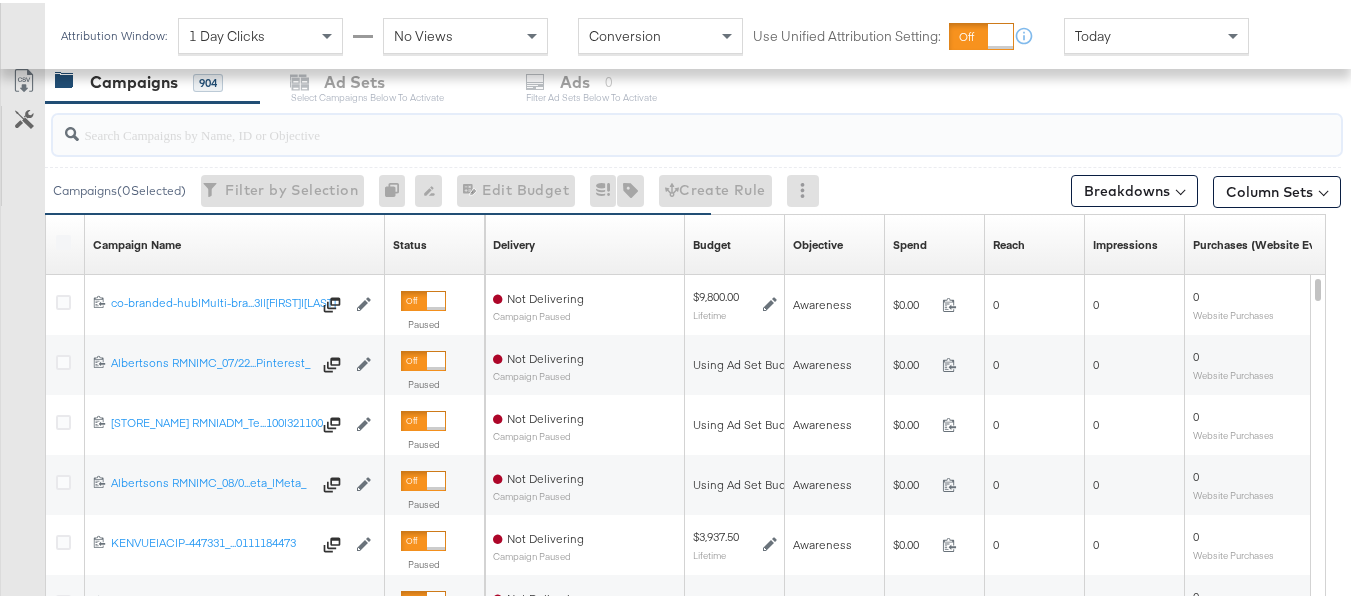 paste on "120229509340170307" 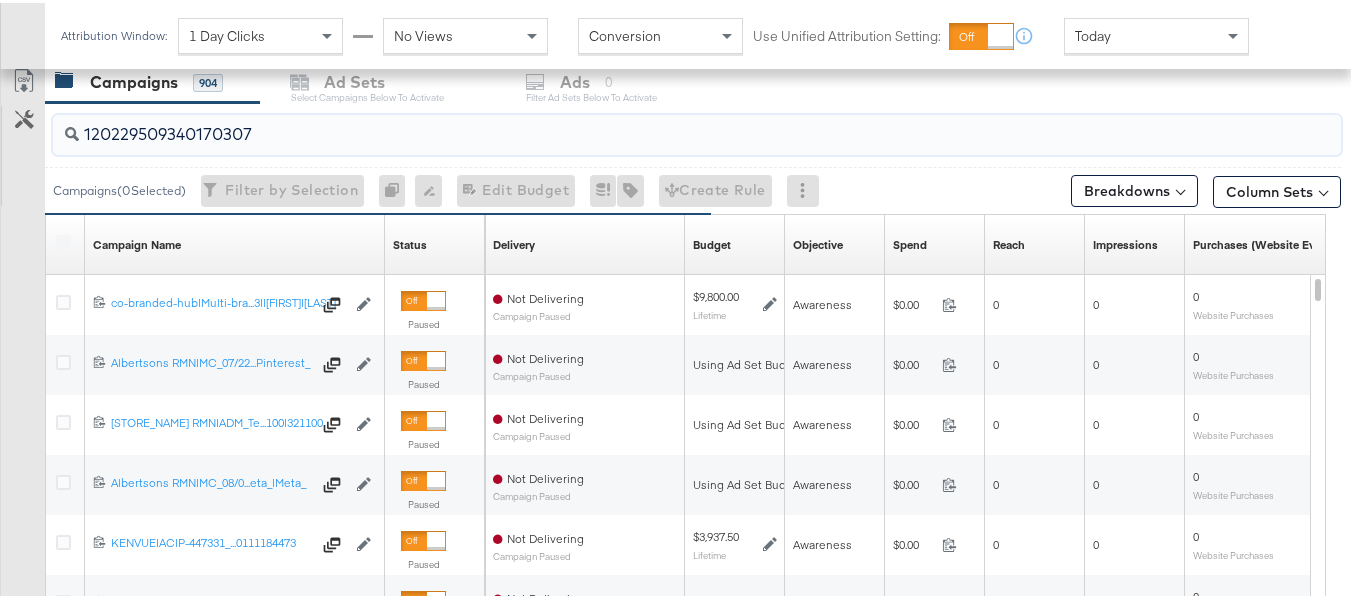 scroll, scrollTop: 798, scrollLeft: 0, axis: vertical 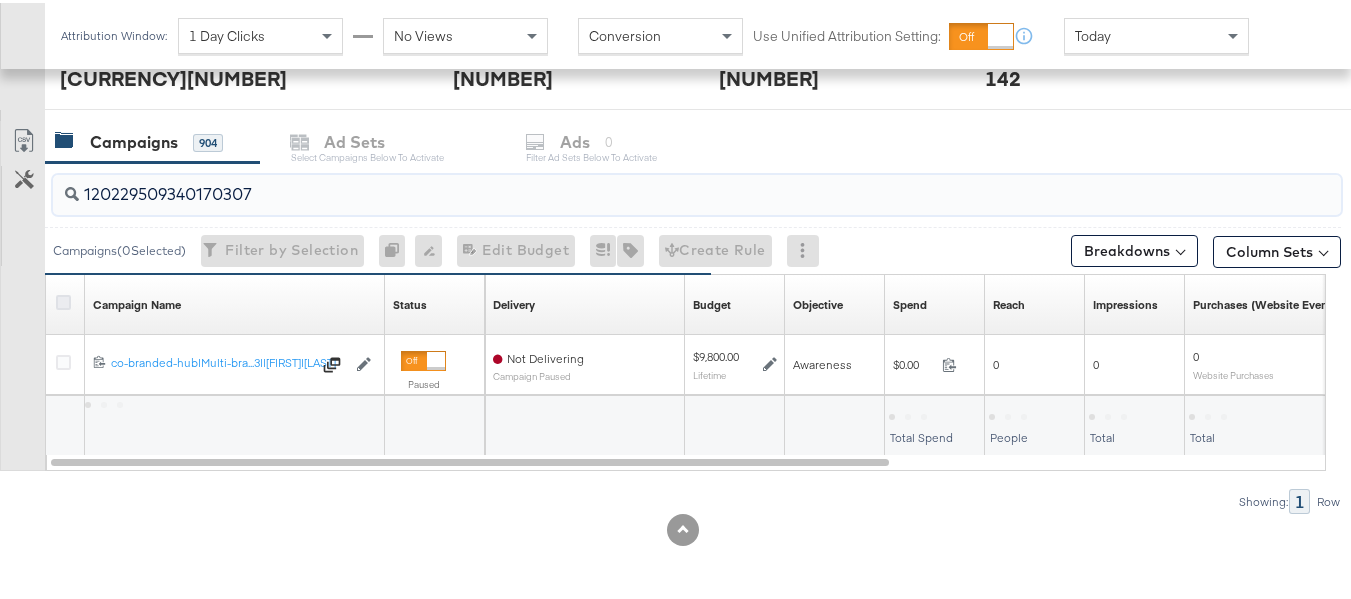 type on "120229509340170307" 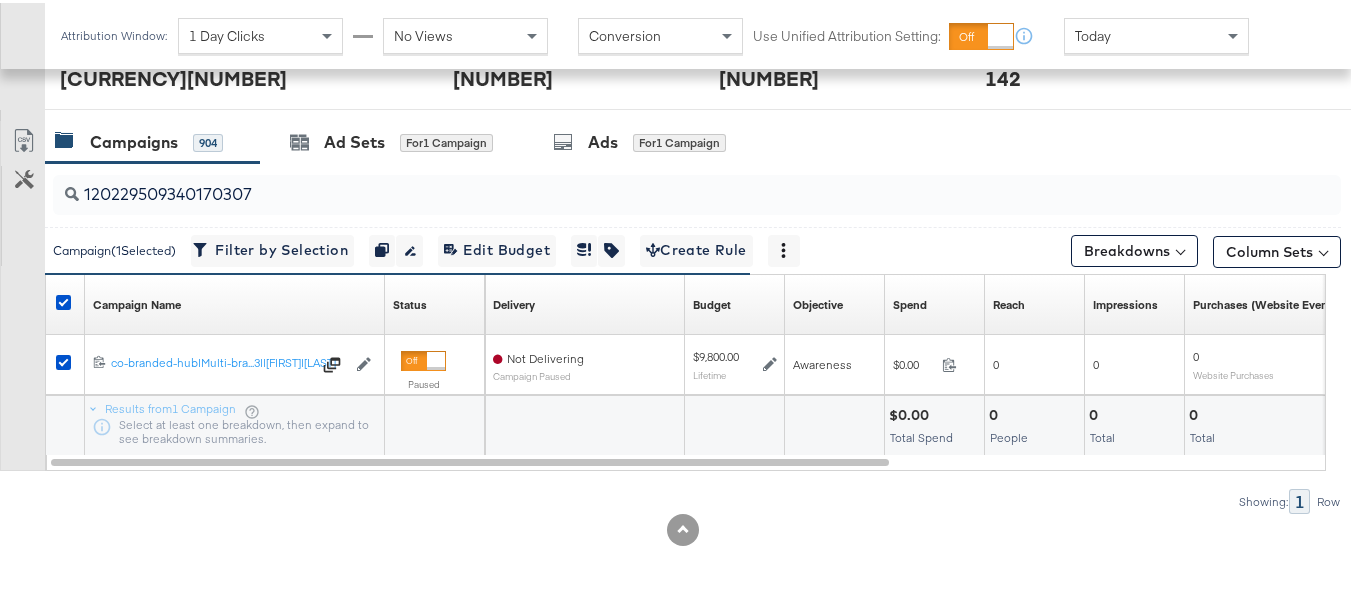 click at bounding box center (683, 115) 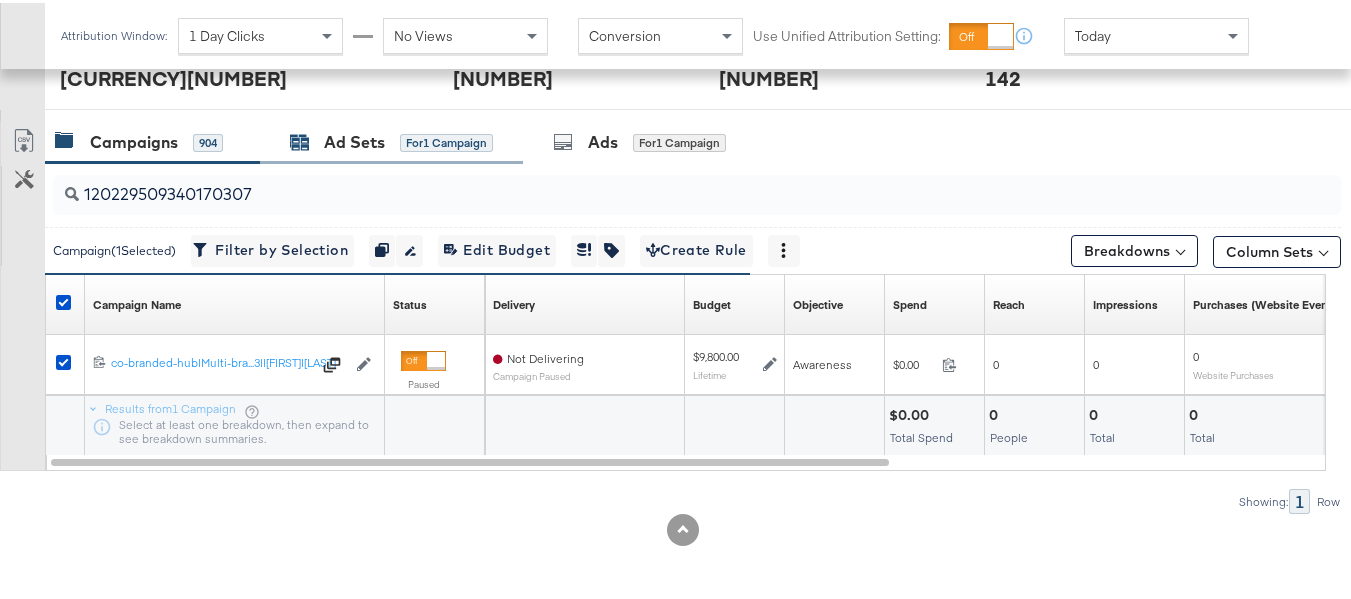 click on "Ad Sets" at bounding box center (354, 139) 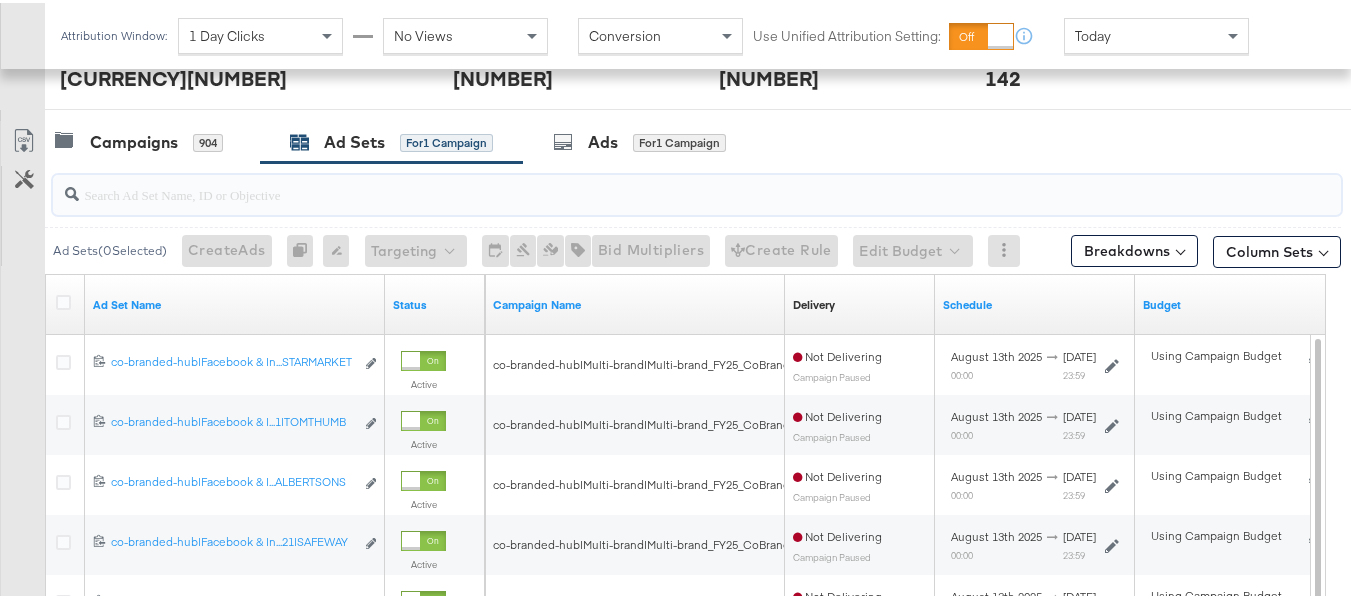 click at bounding box center [653, 183] 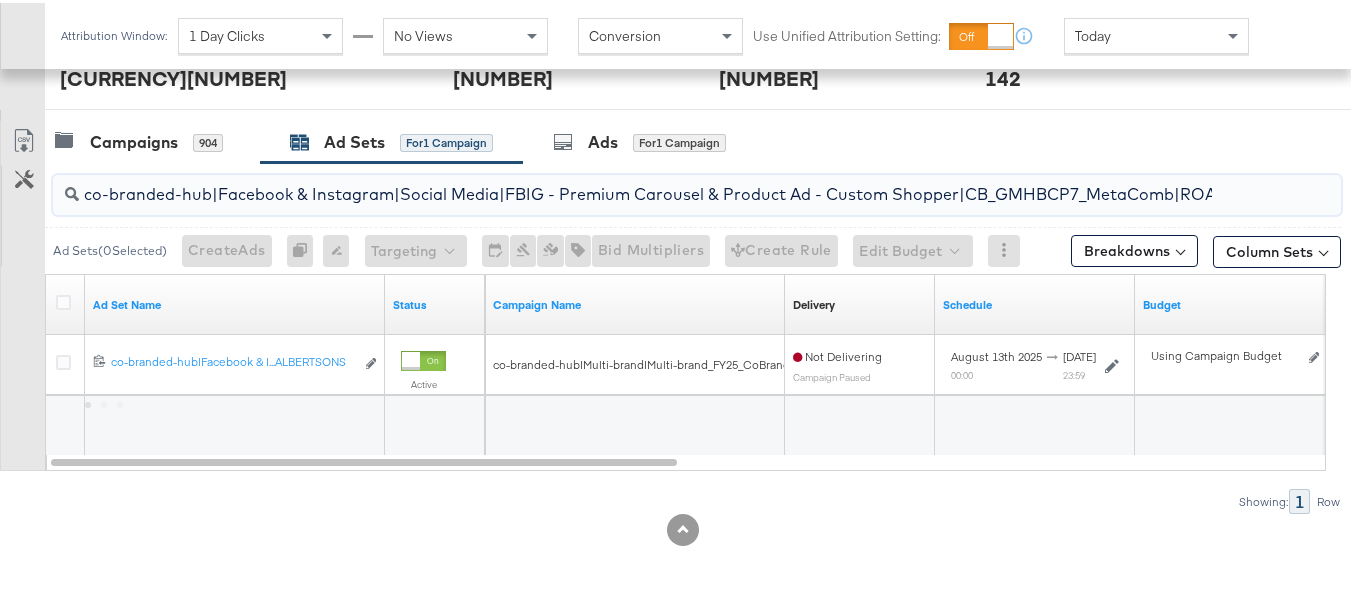 scroll, scrollTop: 0, scrollLeft: 907, axis: horizontal 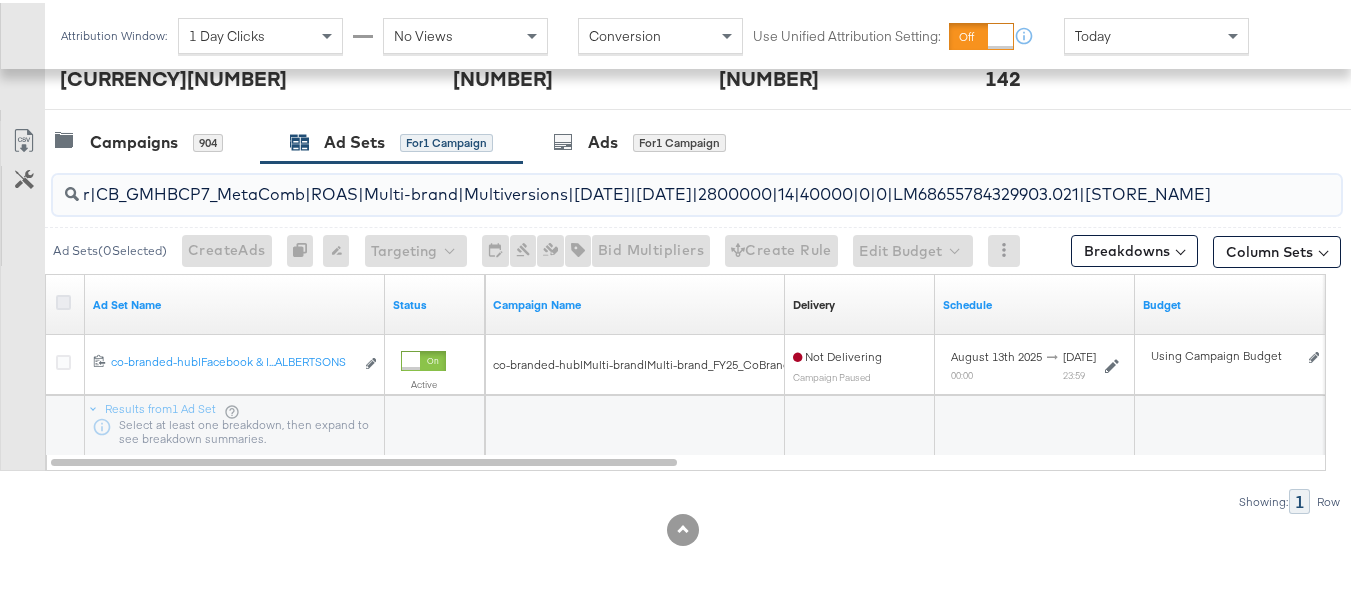 type on "co-branded-hub|Facebook & Instagram|Social Media|FBIG - Premium Carousel & Product Ad - Custom Shopper|CB_GMHBCP7_MetaComb|ROAS|Multi-brand|Multiversions|8/13/2025|9/09/2025|2800000|14|40000|0|0|LM68655784329903.021|ALBERTSONS" 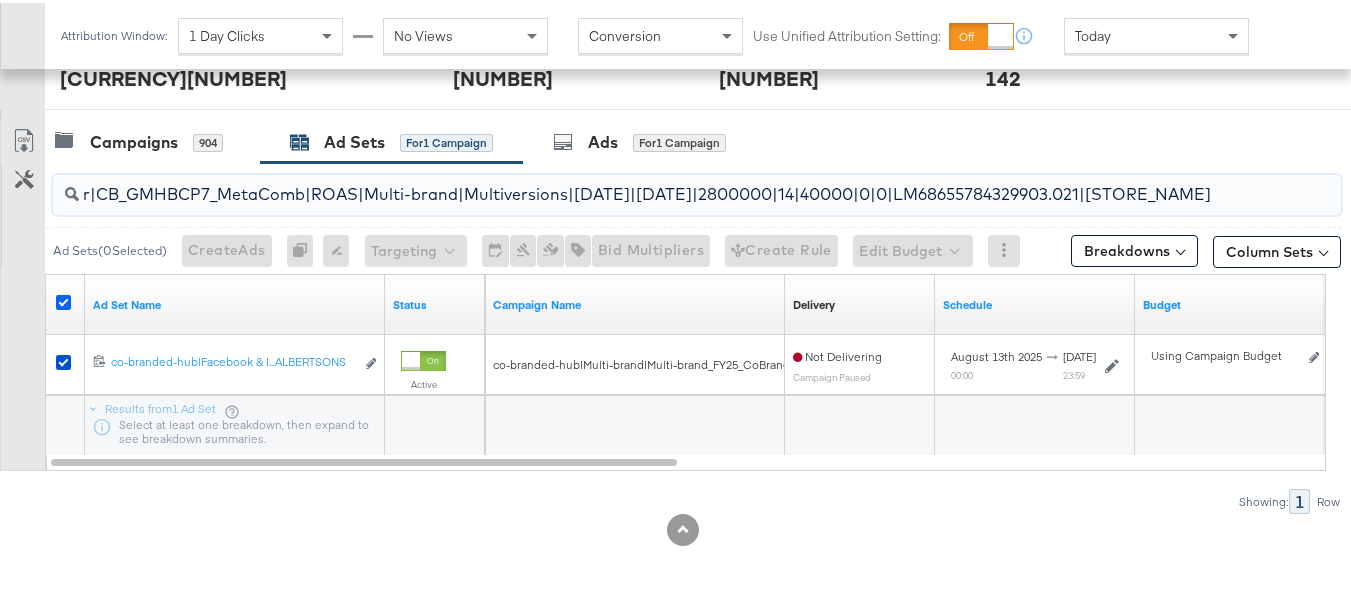 scroll, scrollTop: 0, scrollLeft: 0, axis: both 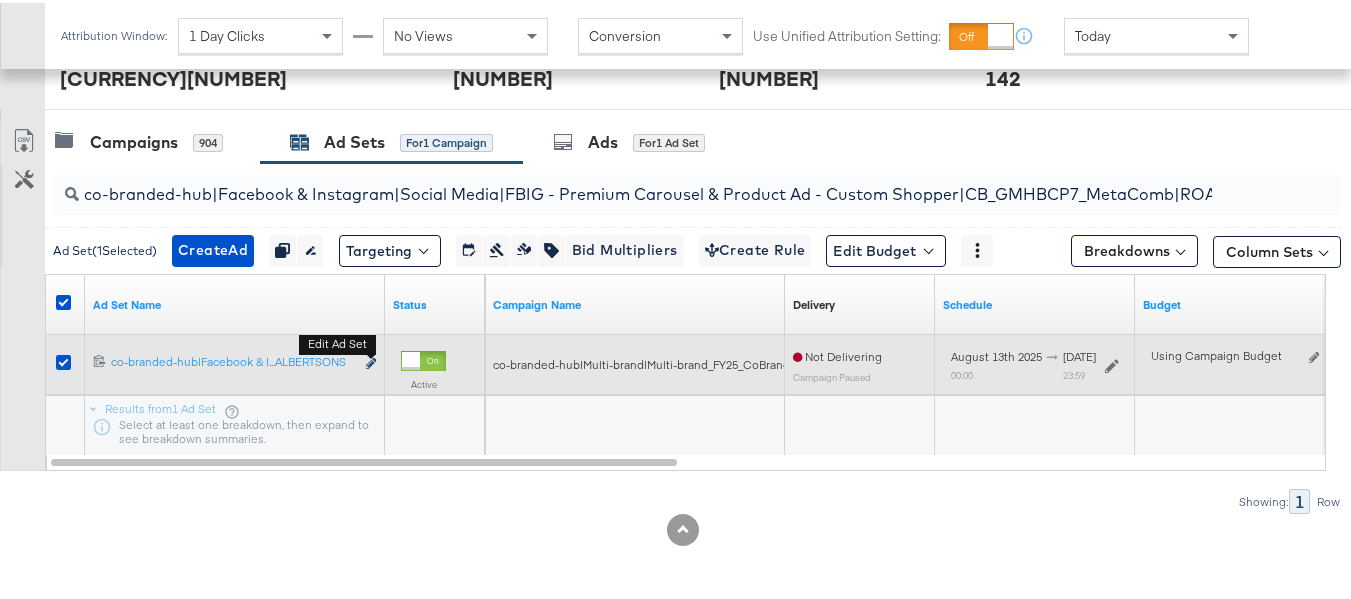 click at bounding box center (371, 360) 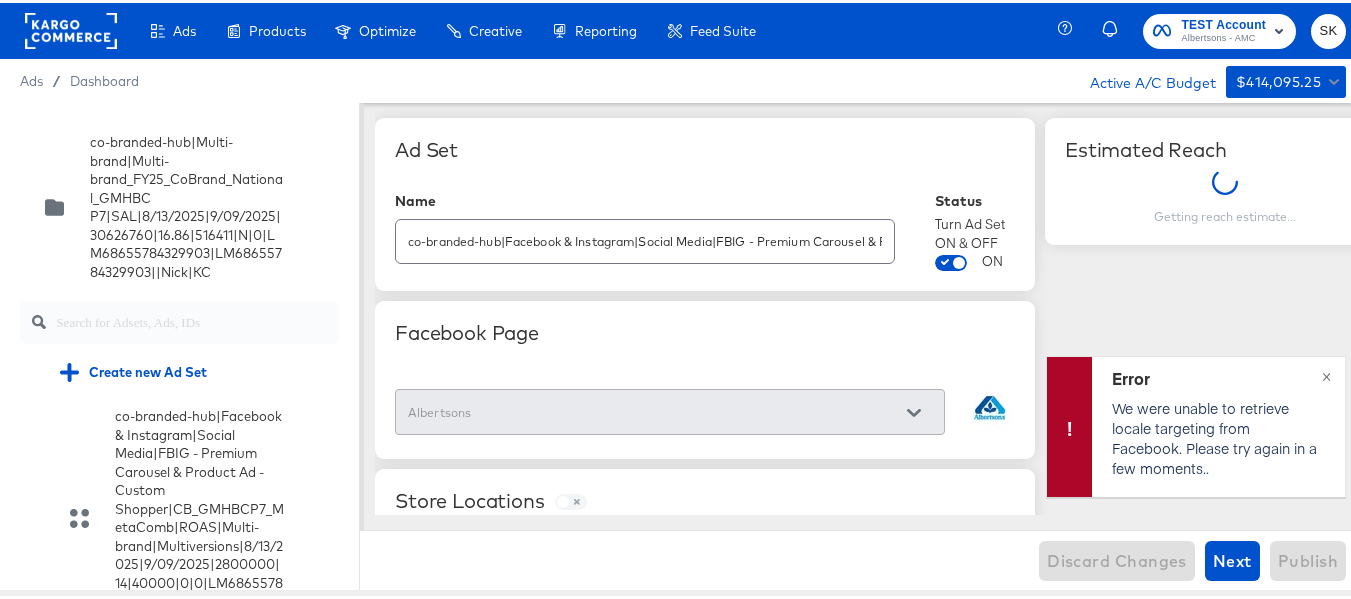 scroll, scrollTop: 1, scrollLeft: 0, axis: vertical 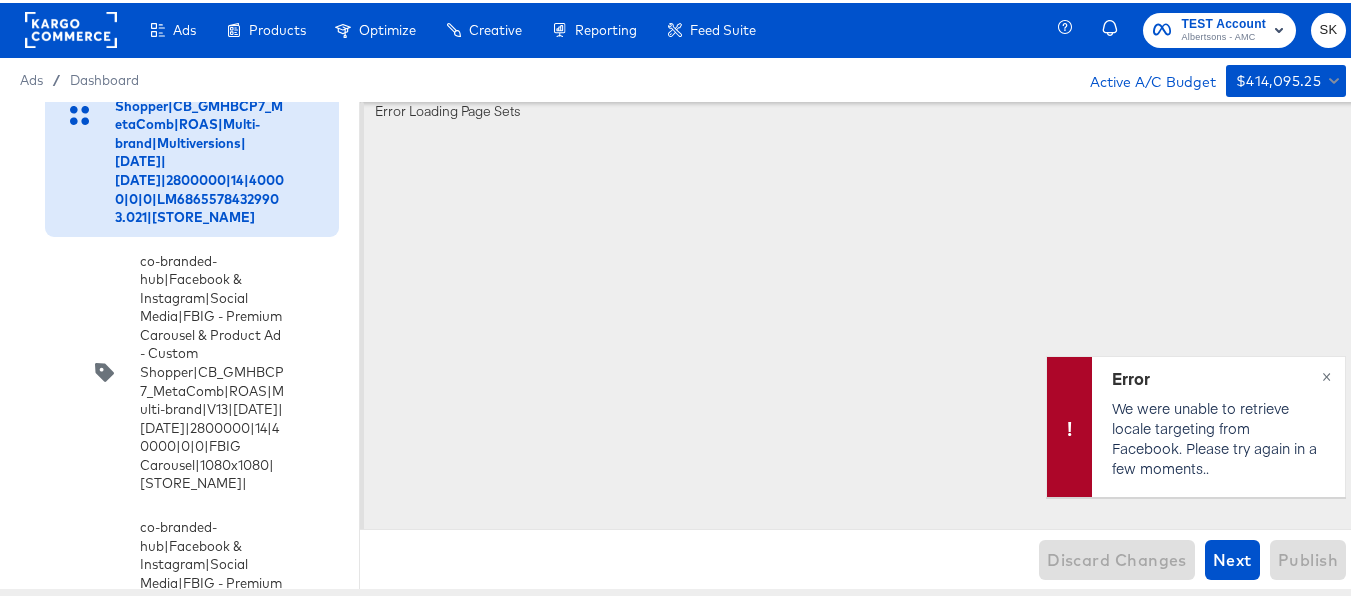 click on "Create new Ad" at bounding box center [146, -34] 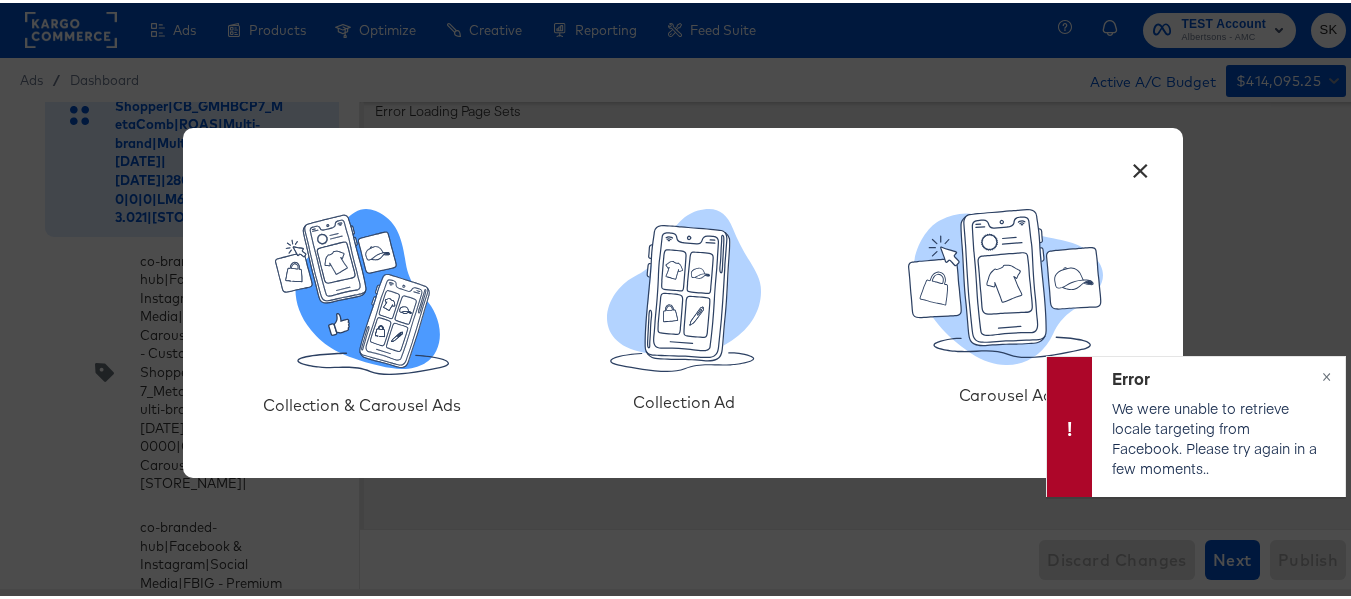 click 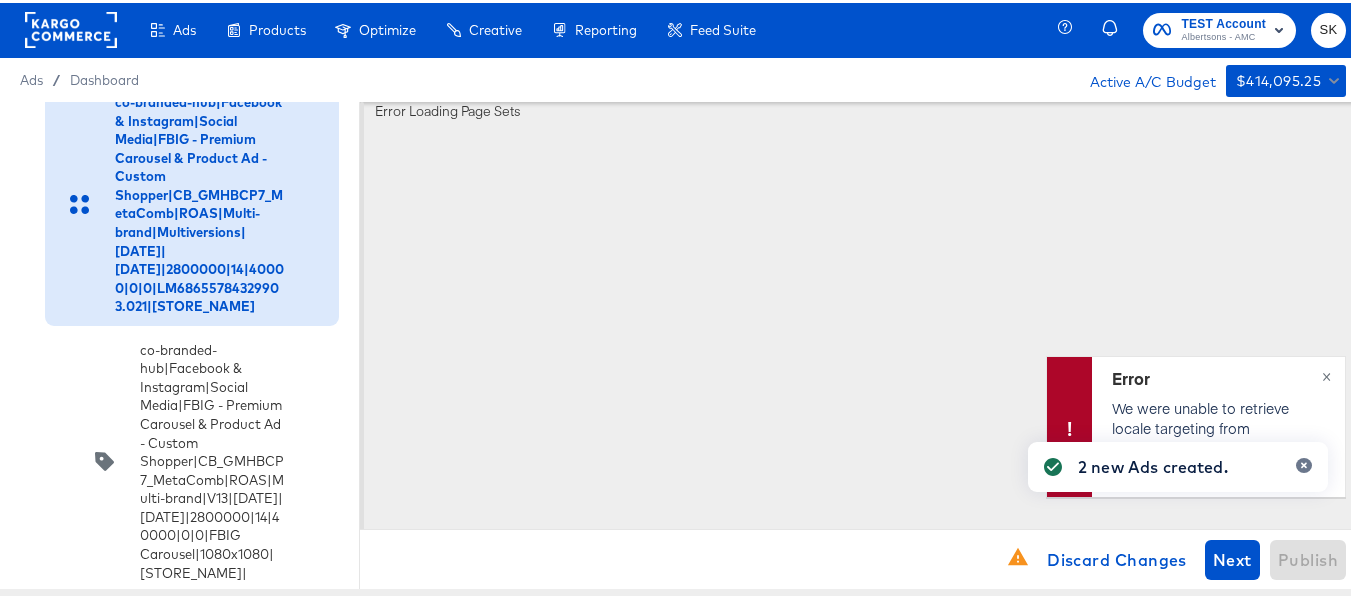scroll, scrollTop: 1589, scrollLeft: 0, axis: vertical 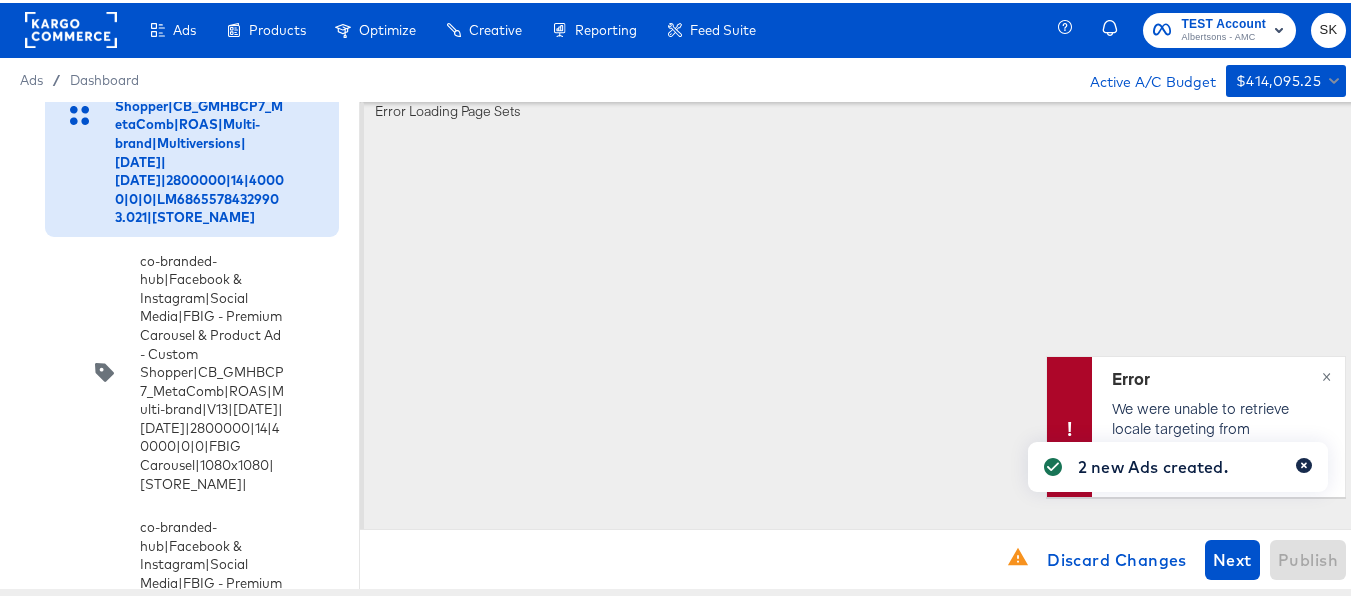 click 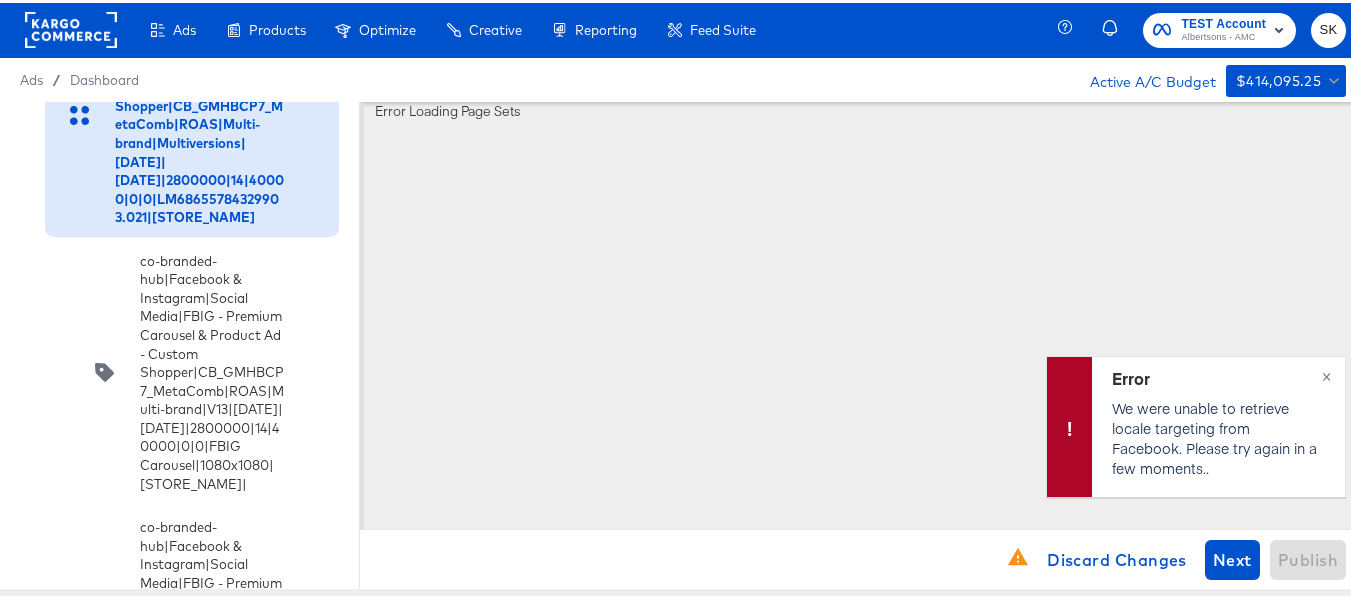 scroll, scrollTop: 0, scrollLeft: 0, axis: both 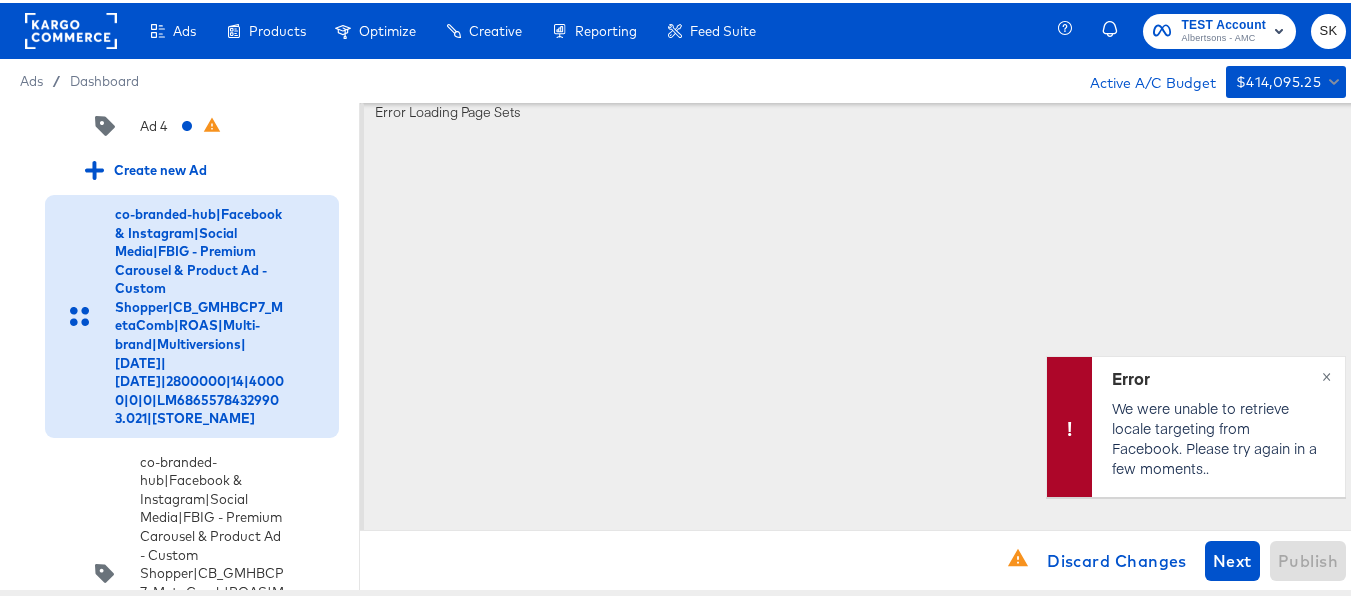 click at bounding box center (30, 76) 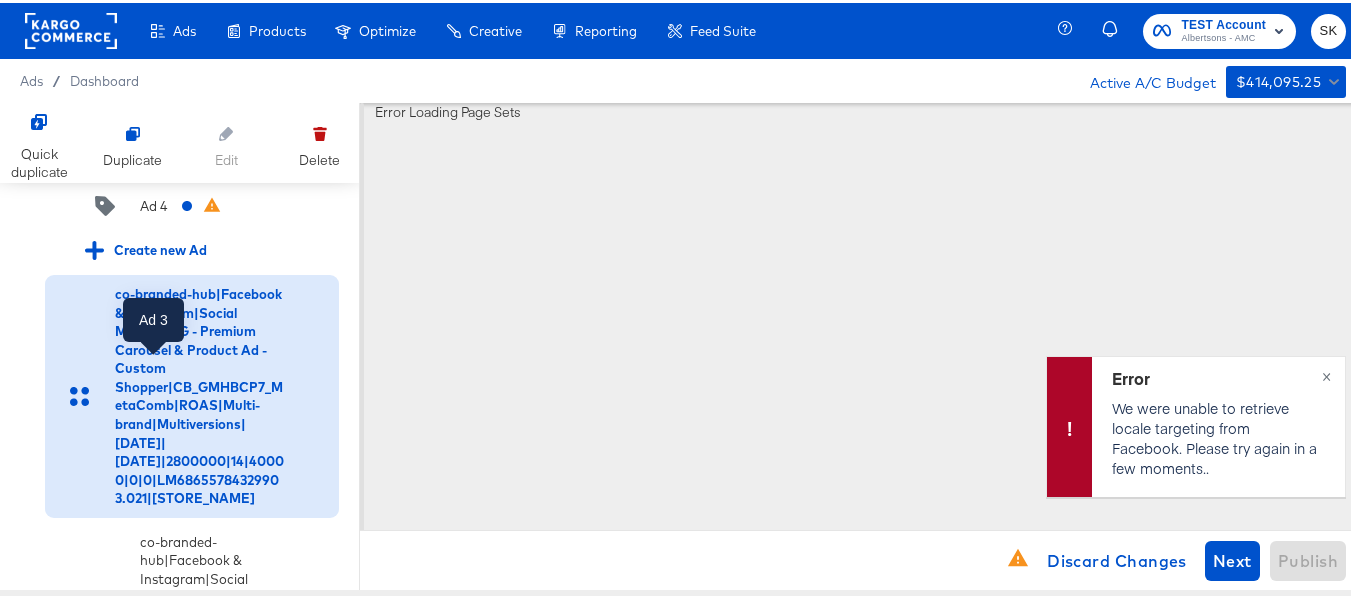 click on "Ad 3" at bounding box center (154, 158) 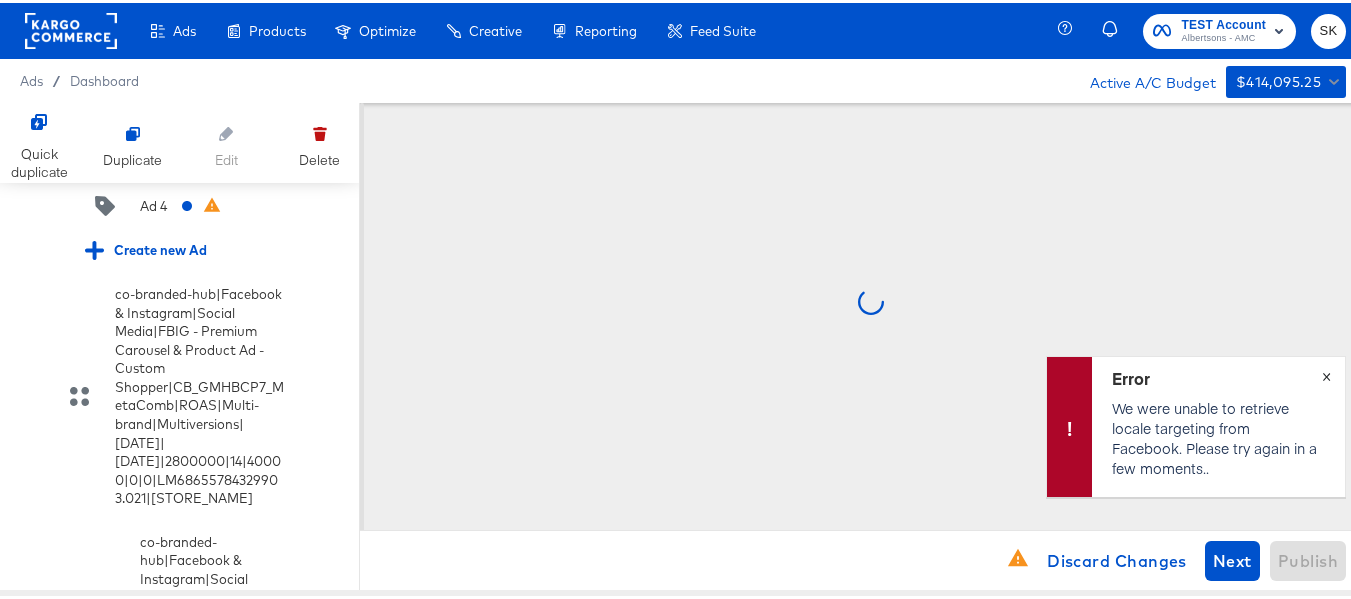 click on "×" at bounding box center [1326, 371] 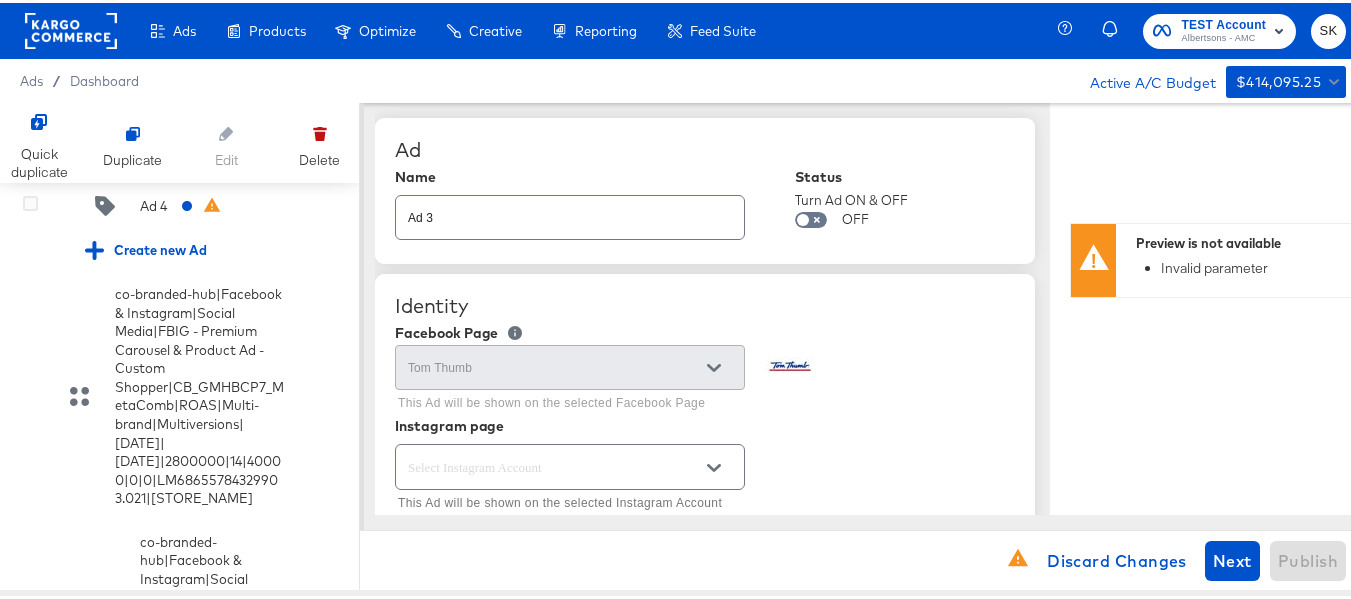 click at bounding box center [30, 200] 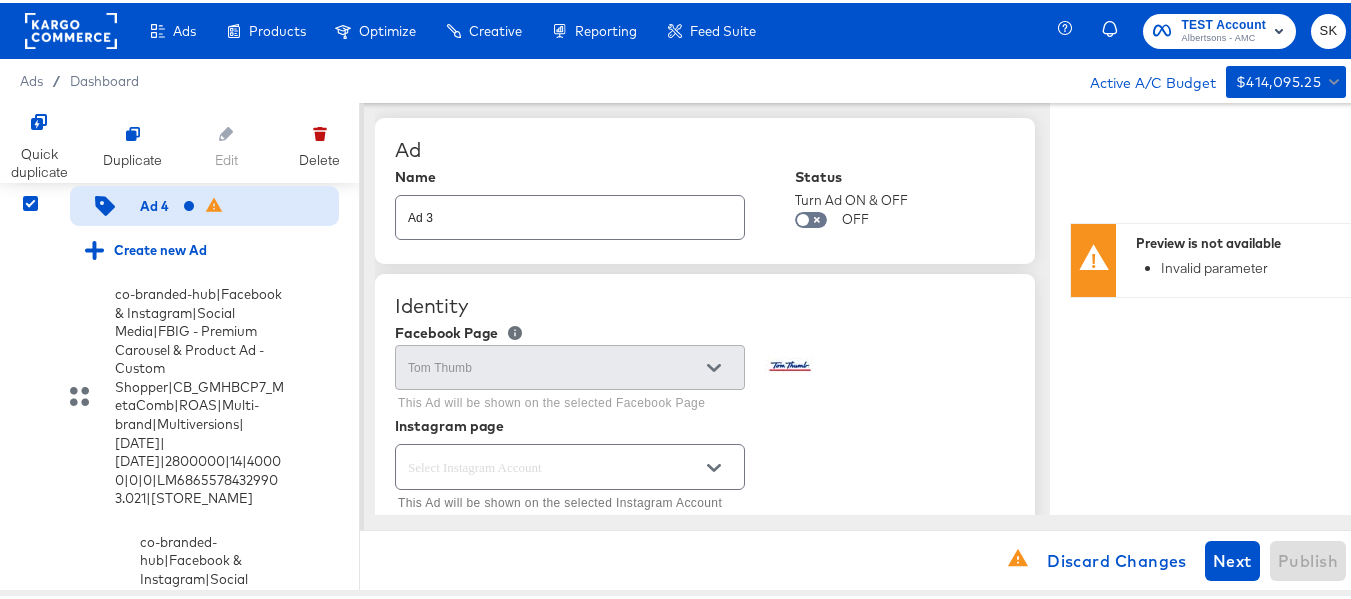 click at bounding box center (30, 156) 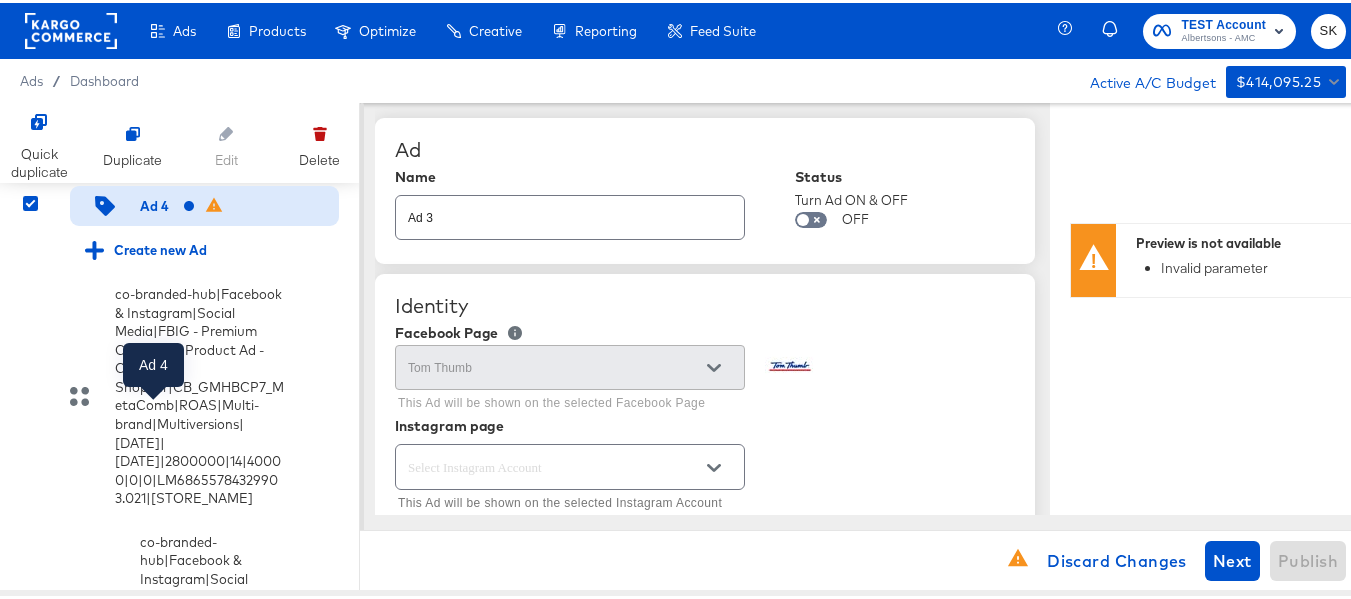 click on "Ad 4" at bounding box center [154, 203] 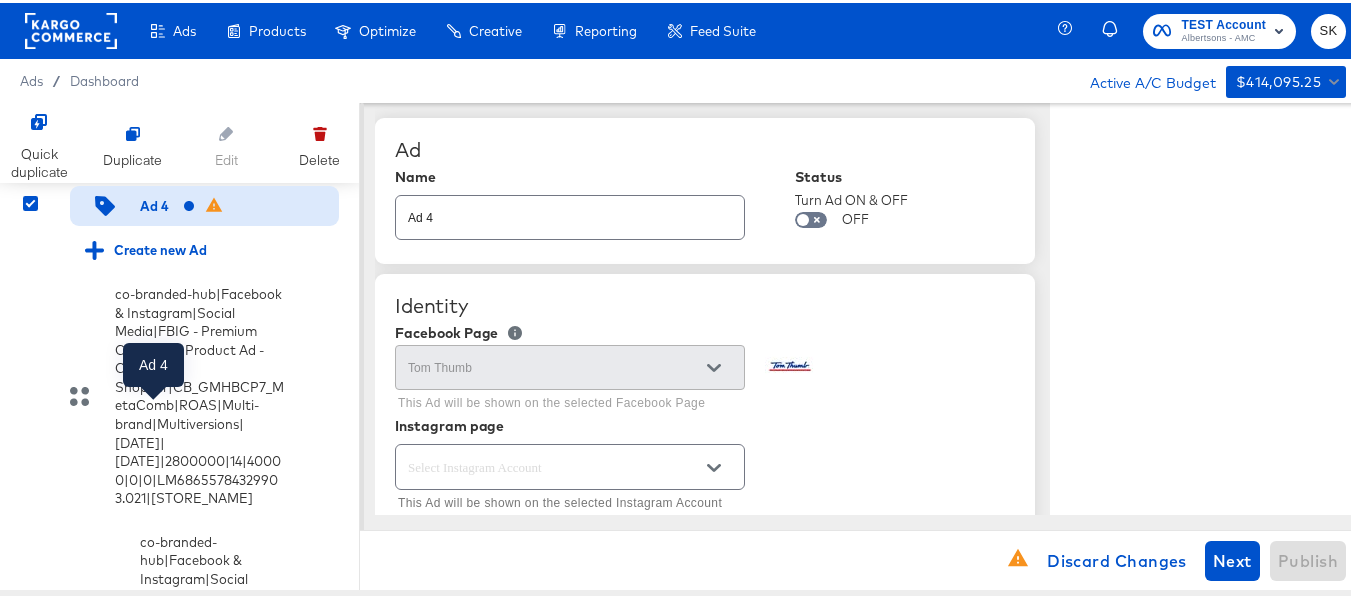 type on "x" 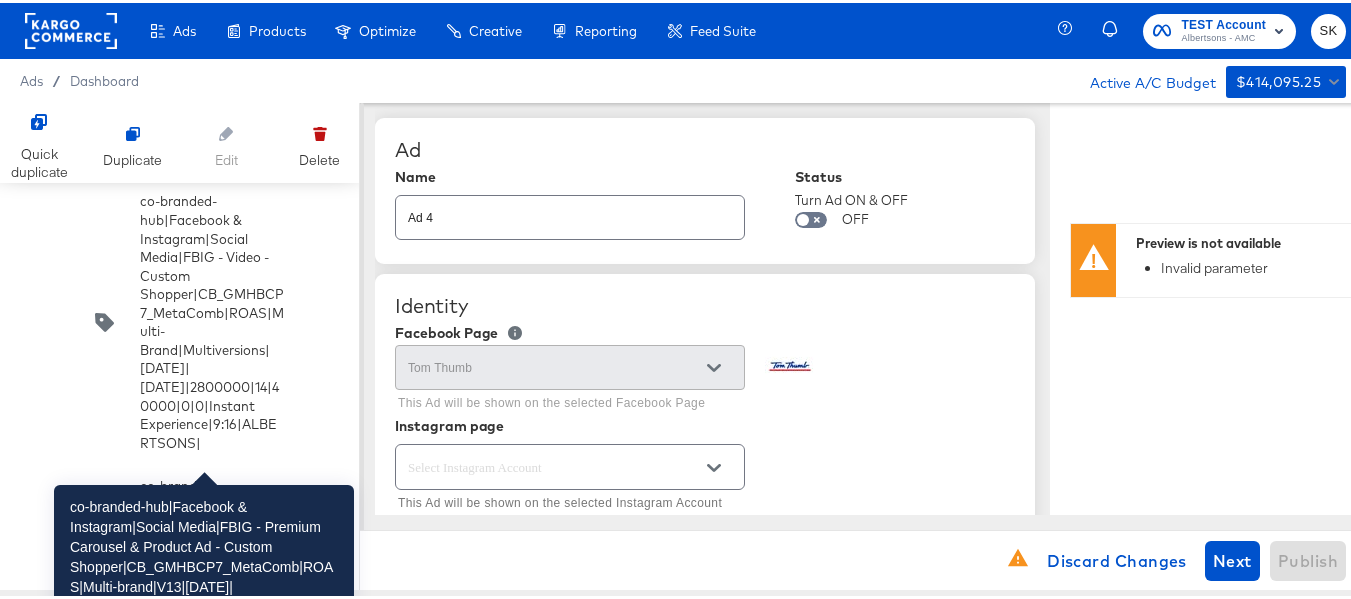 scroll, scrollTop: 1989, scrollLeft: 0, axis: vertical 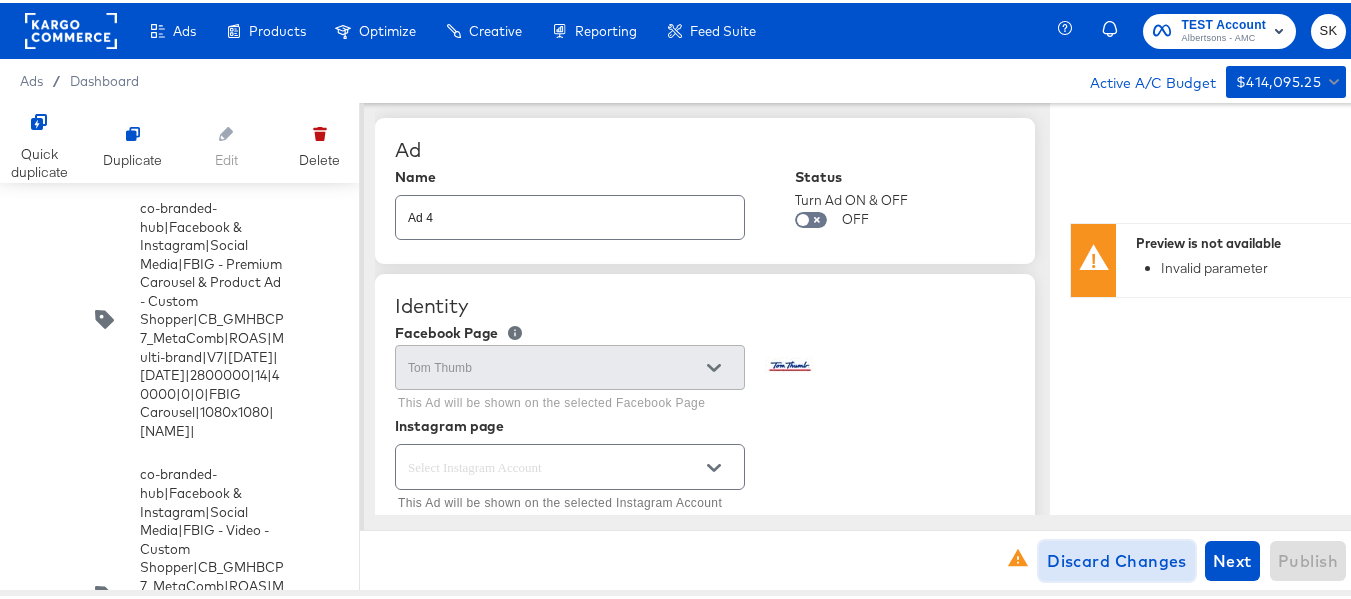 click on "Discard Changes" at bounding box center (1117, 558) 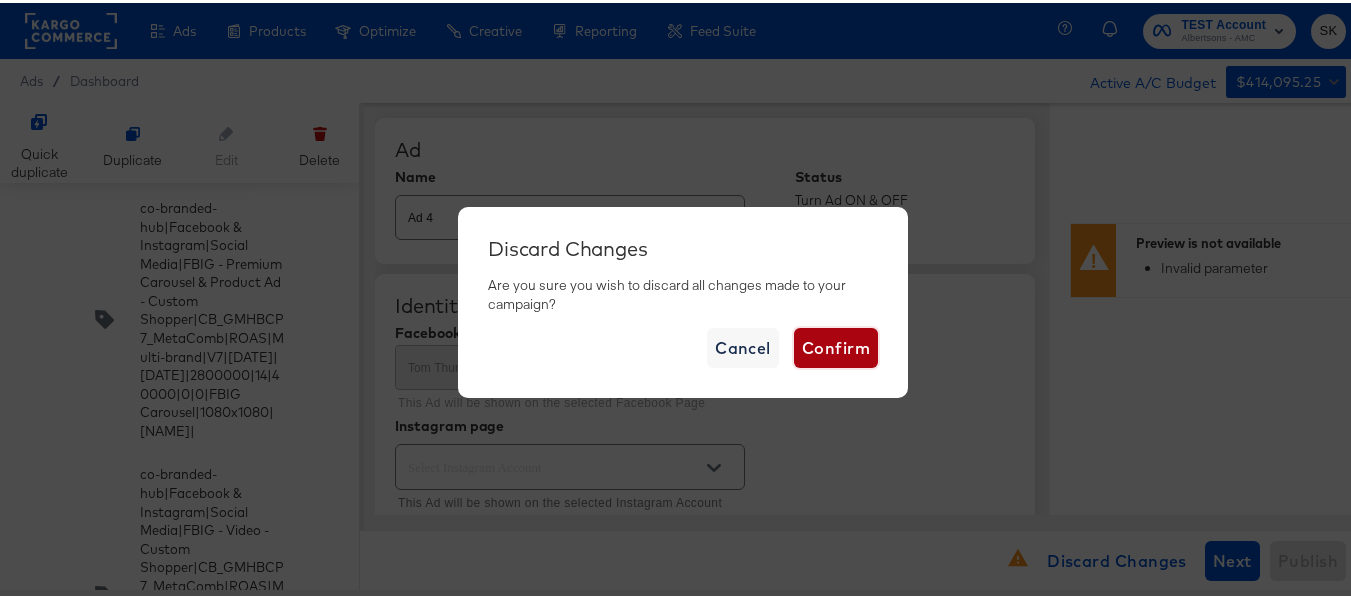 click on "Confirm" at bounding box center (836, 345) 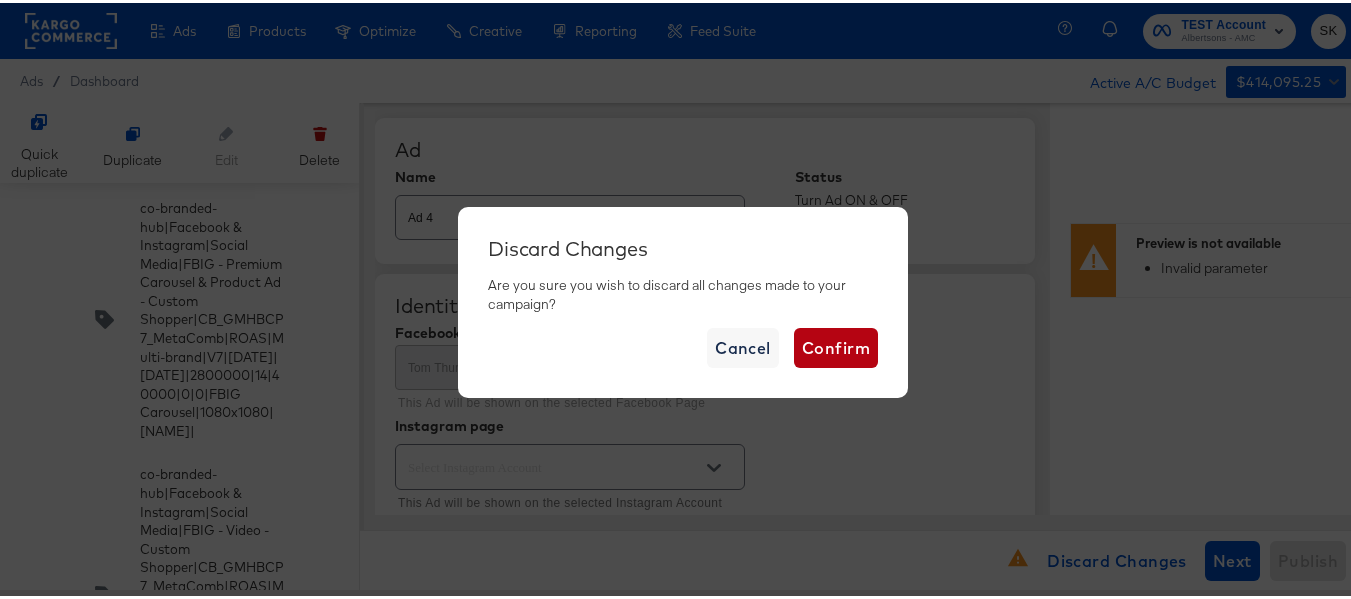 scroll, scrollTop: 1900, scrollLeft: 0, axis: vertical 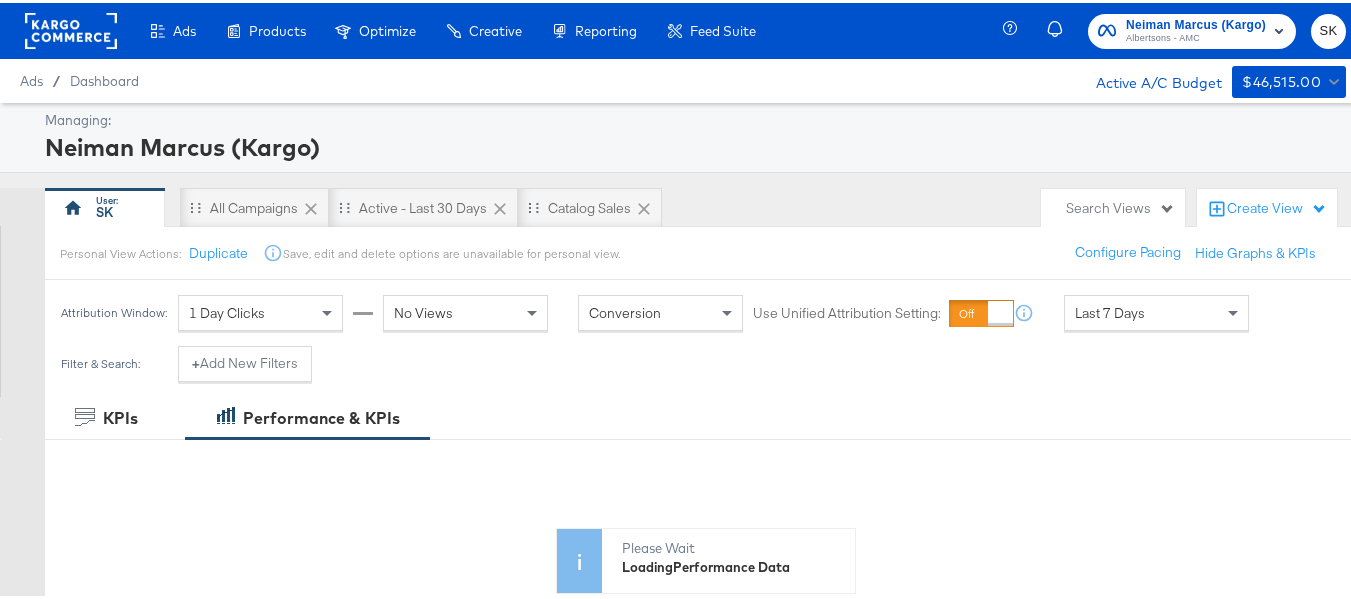 click on "Neiman Marcus (Kargo)" at bounding box center (1196, 22) 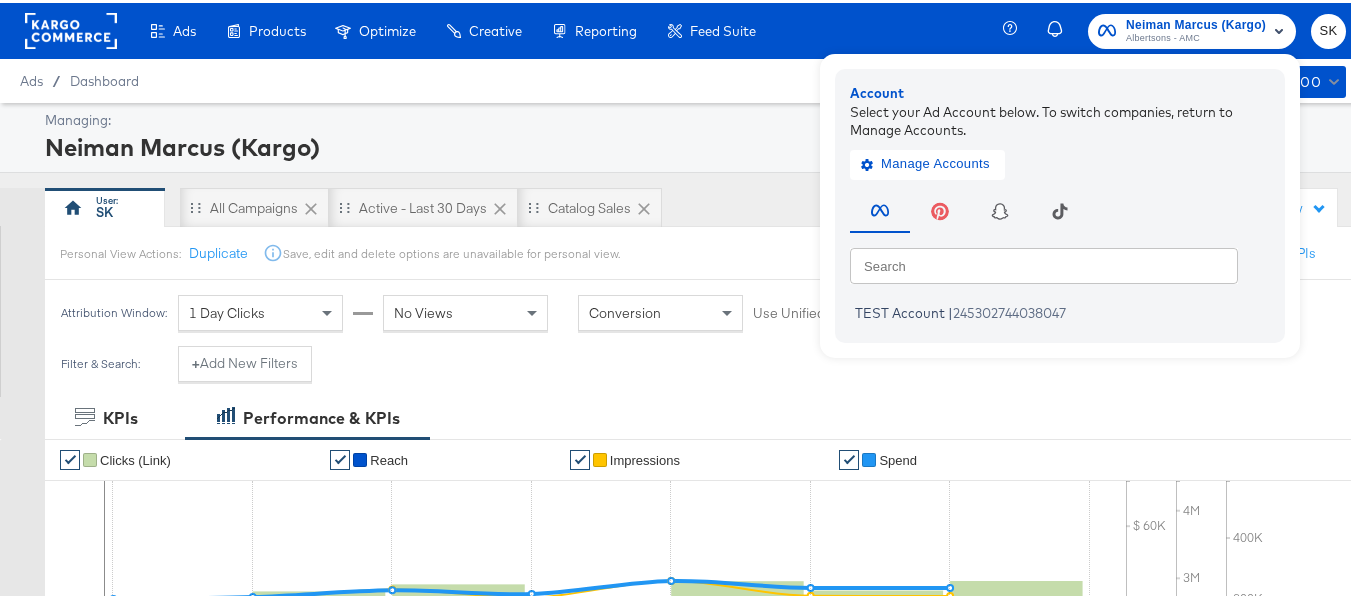 click 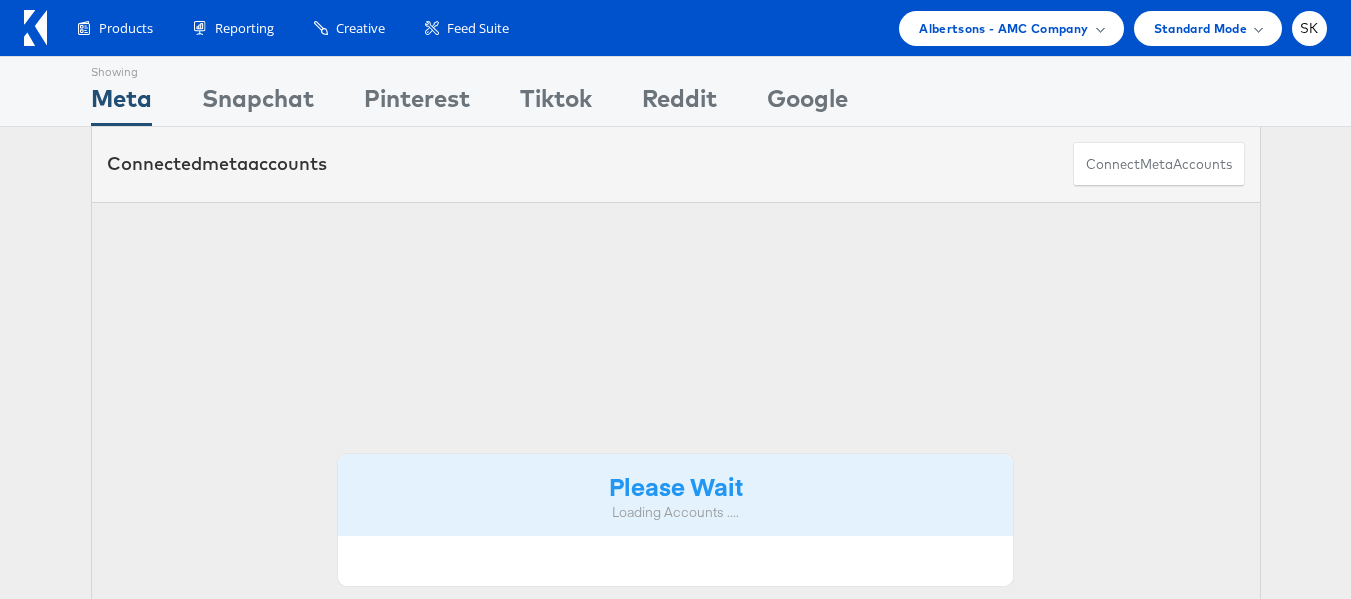 scroll, scrollTop: 0, scrollLeft: 0, axis: both 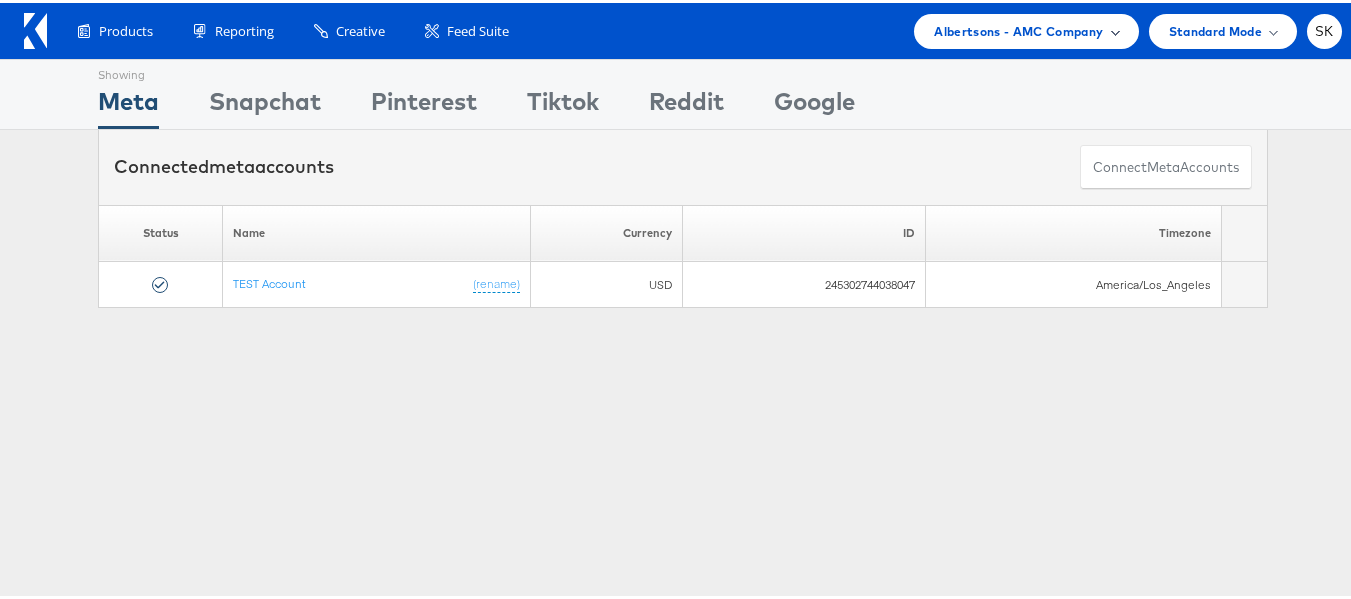 click on "Albertsons - AMC Company" at bounding box center [1018, 28] 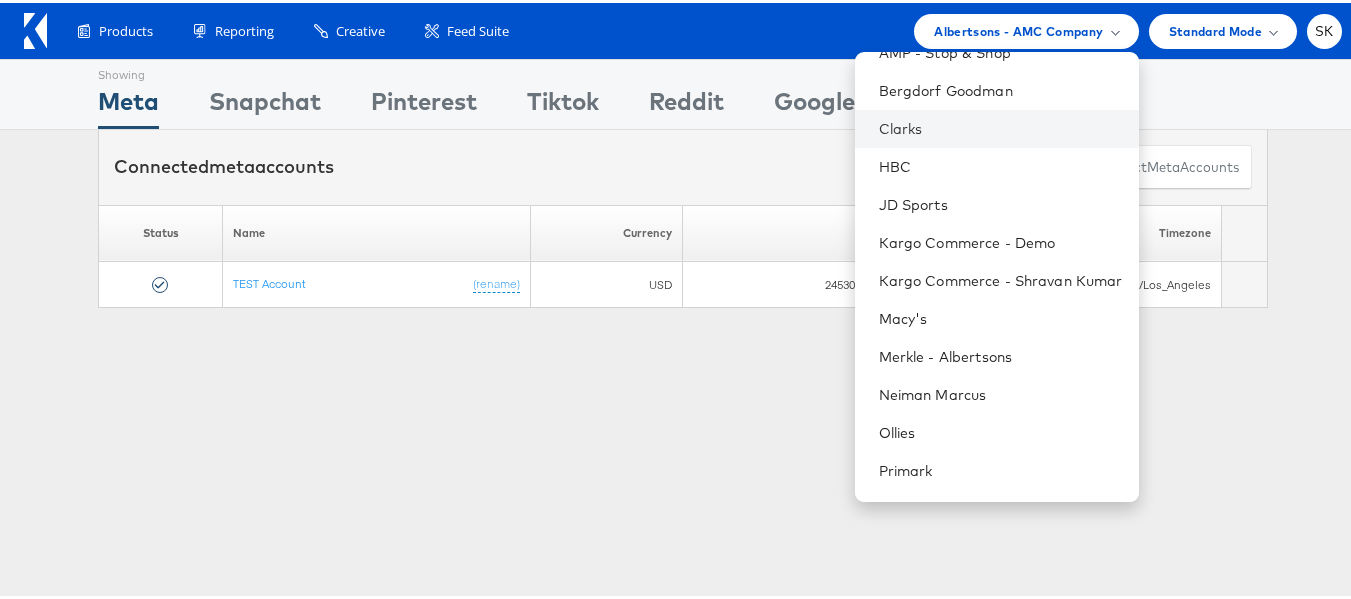 scroll, scrollTop: 286, scrollLeft: 0, axis: vertical 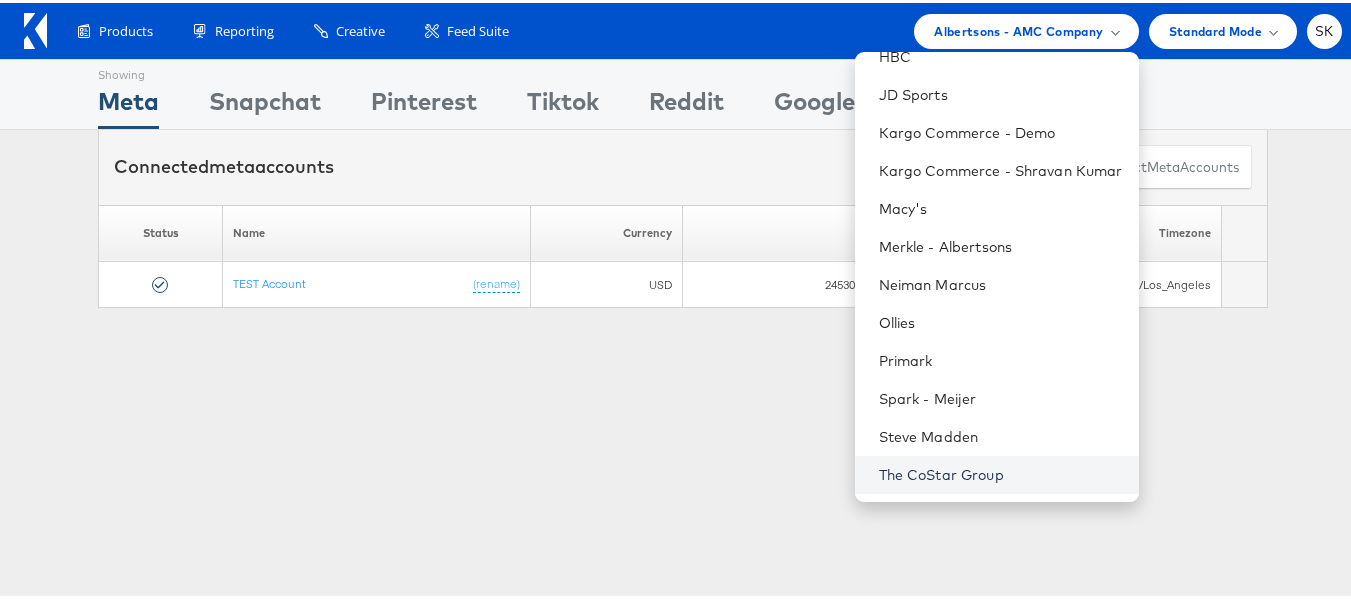 click on "The CoStar Group" at bounding box center (1001, 472) 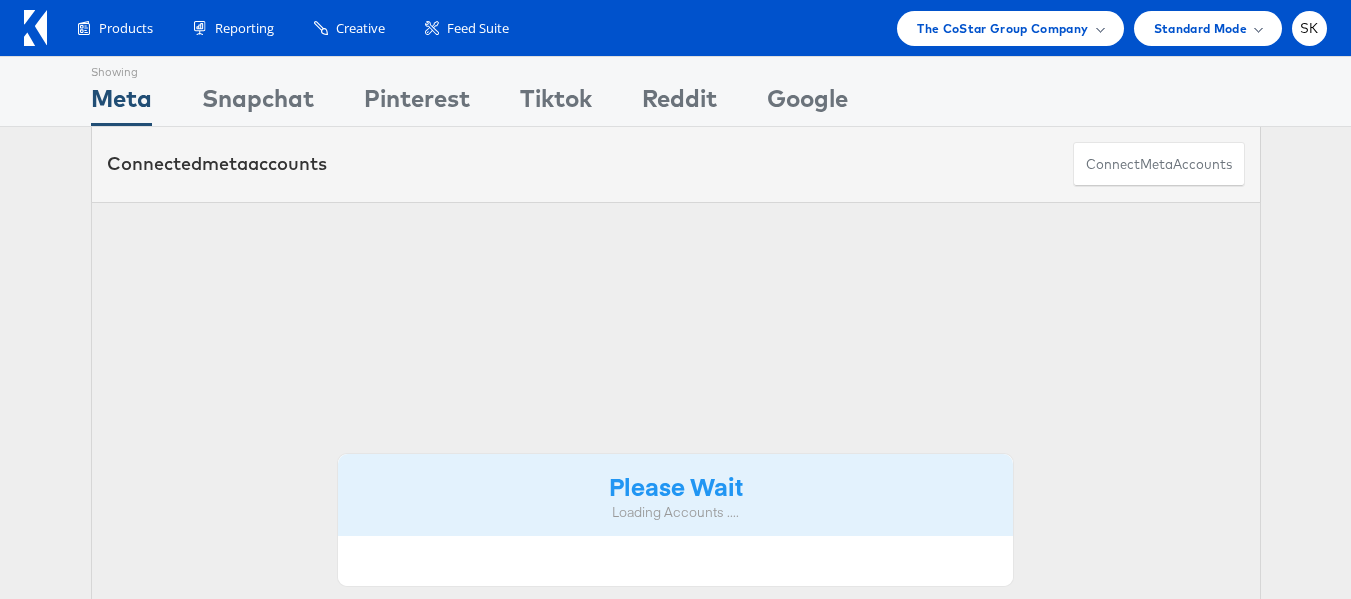 scroll, scrollTop: 0, scrollLeft: 0, axis: both 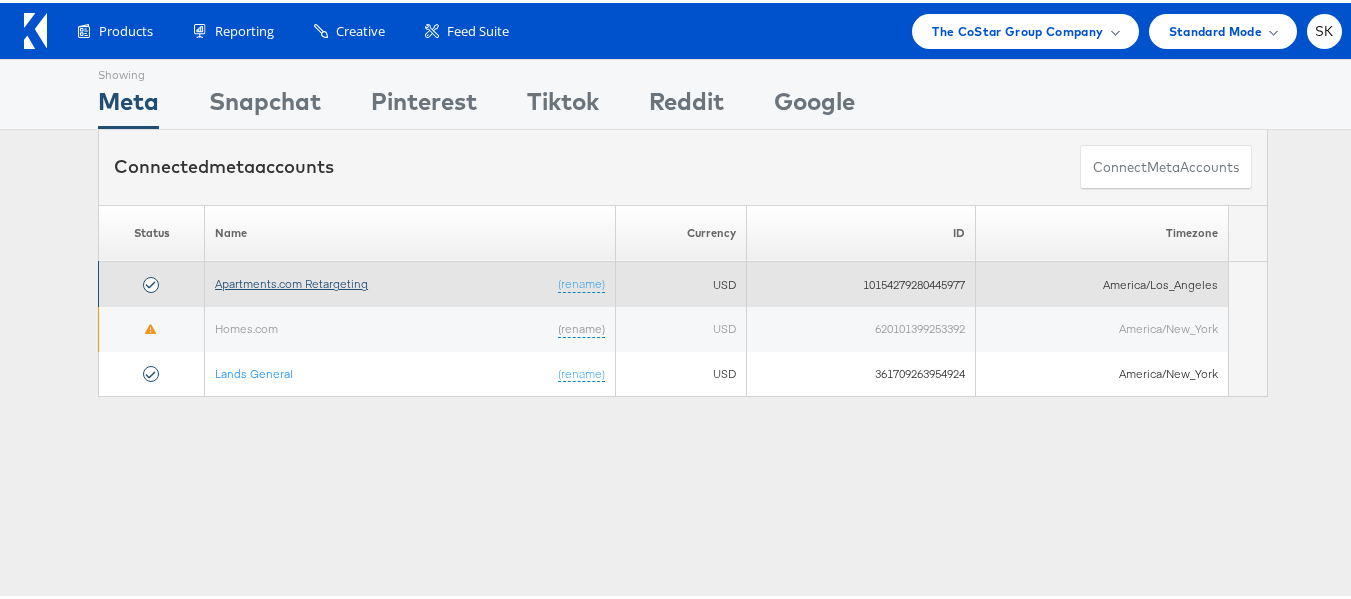 click on "Apartments.com Retargeting" at bounding box center (291, 280) 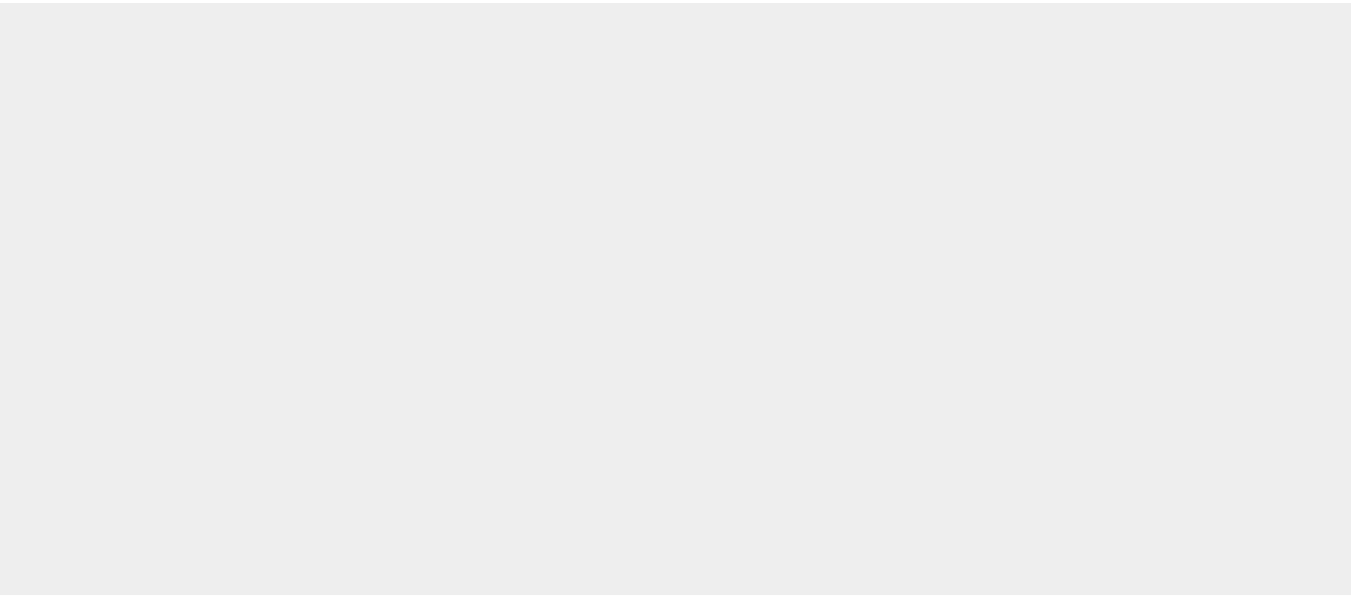 scroll, scrollTop: 0, scrollLeft: 0, axis: both 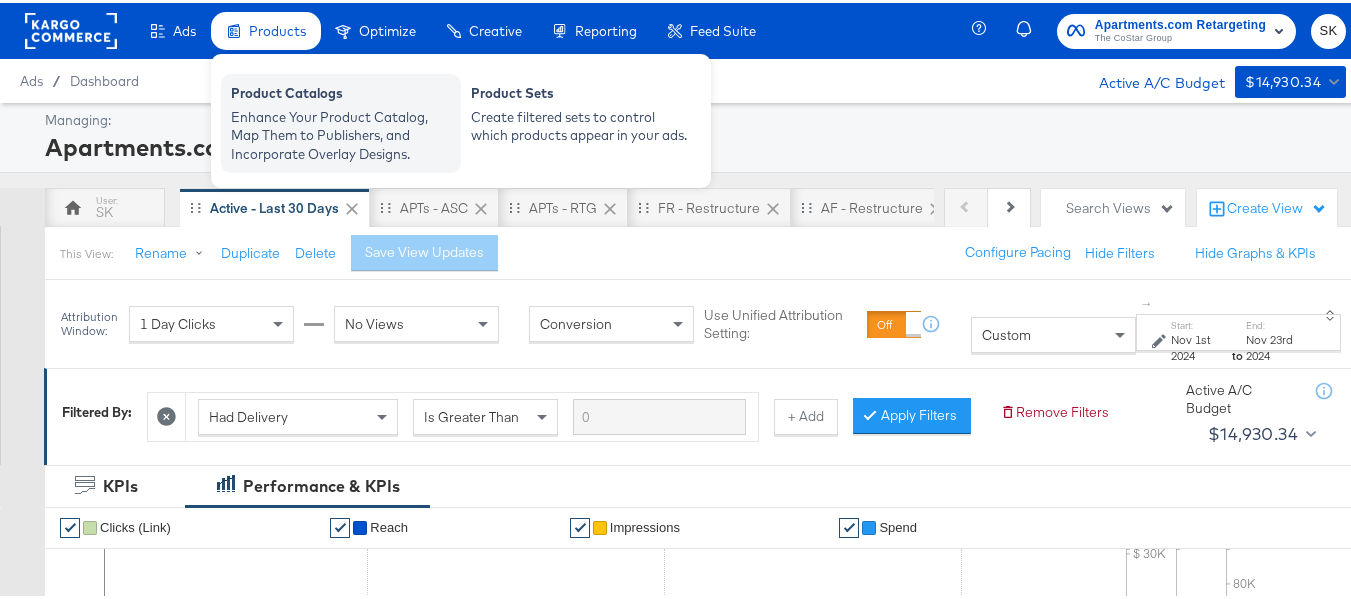 click on "Enhance Your Product Catalog, Map Them to Publishers, and Incorporate Overlay Designs." at bounding box center [341, 133] 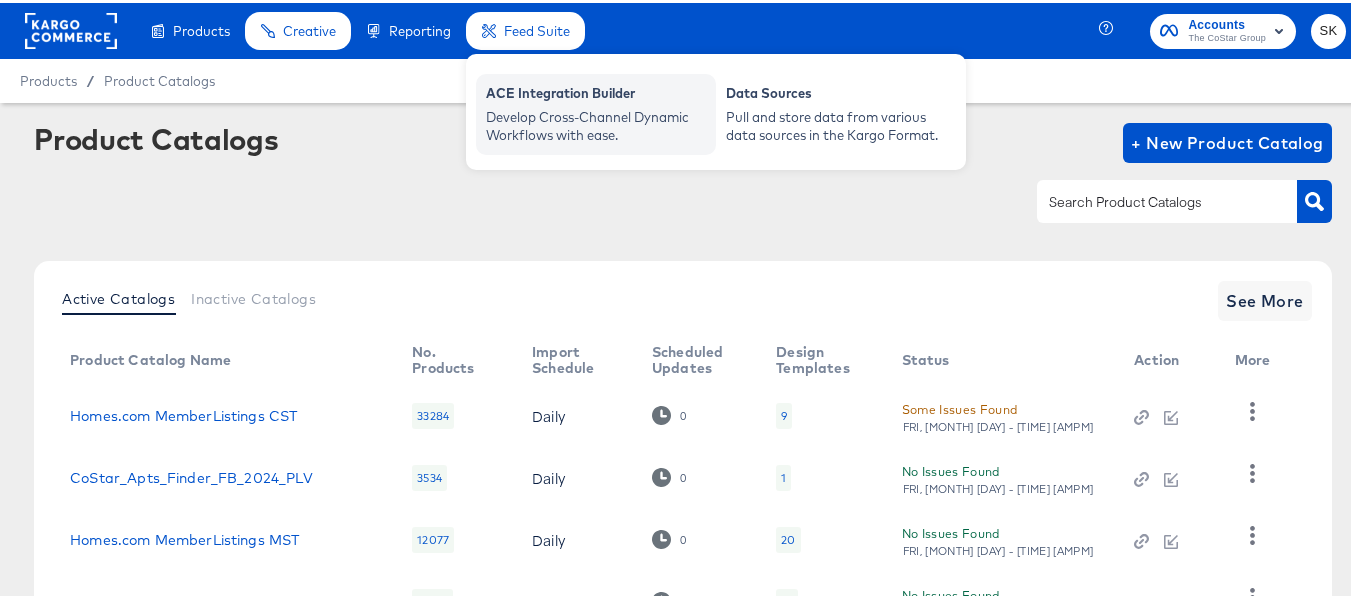 click on "Develop Cross-Channel Dynamic Workflows with ease." at bounding box center [596, 123] 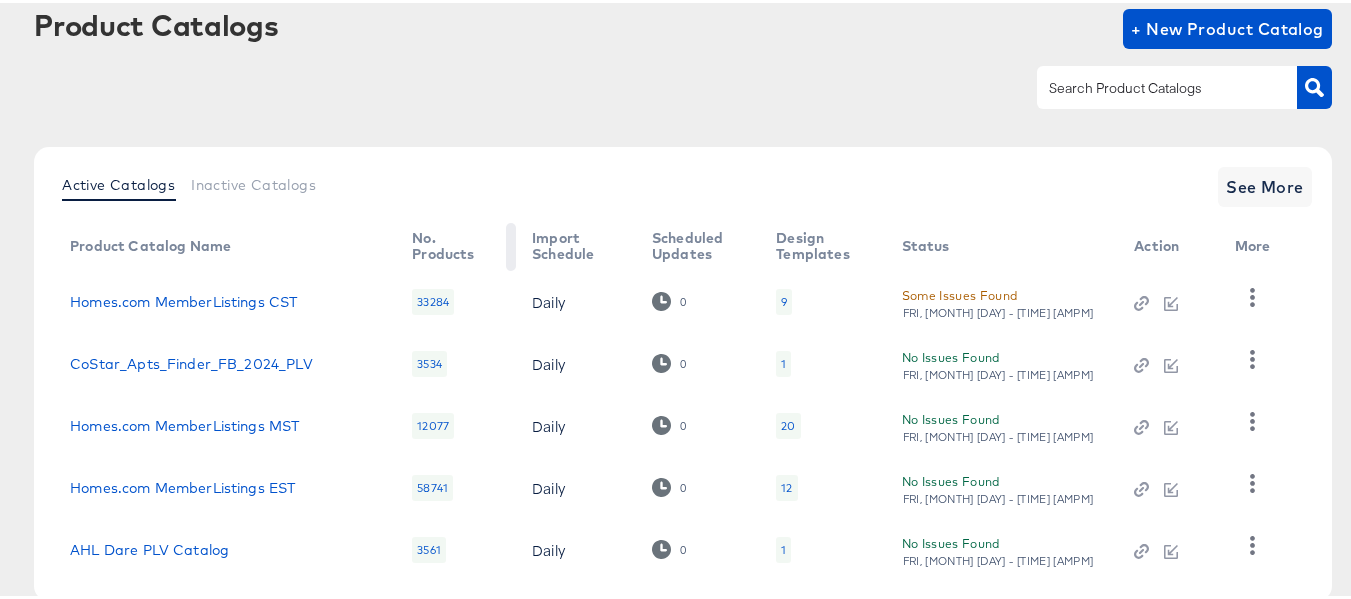 scroll, scrollTop: 225, scrollLeft: 0, axis: vertical 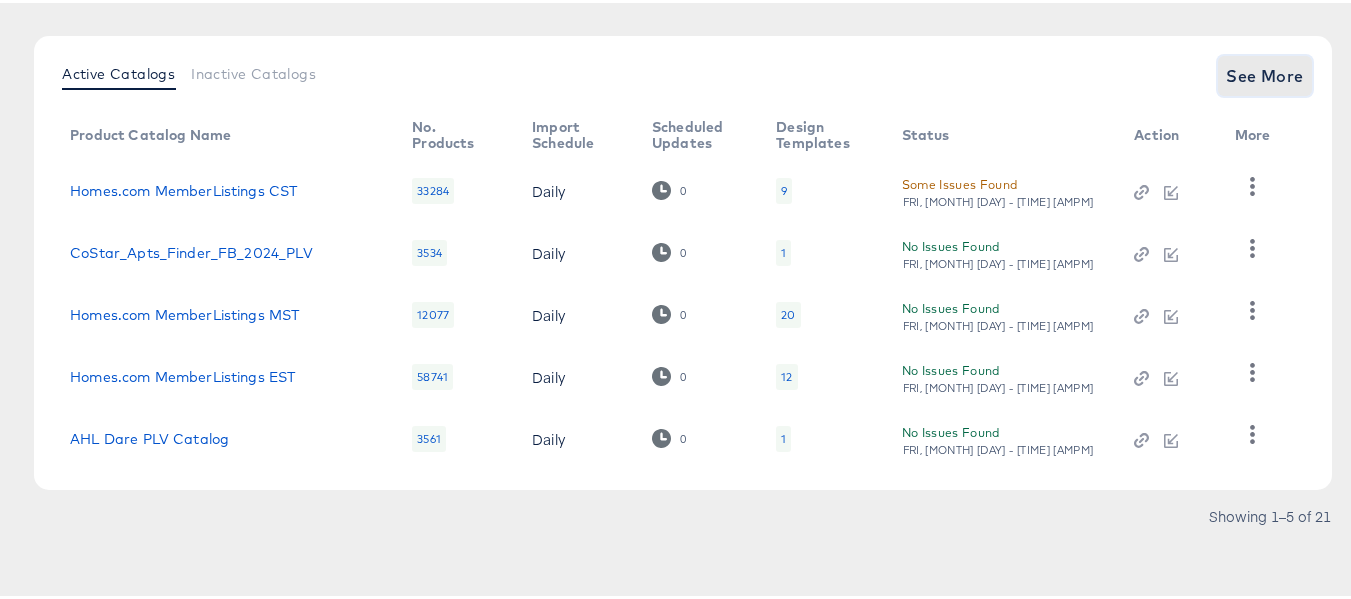 click on "See More" at bounding box center [1265, 73] 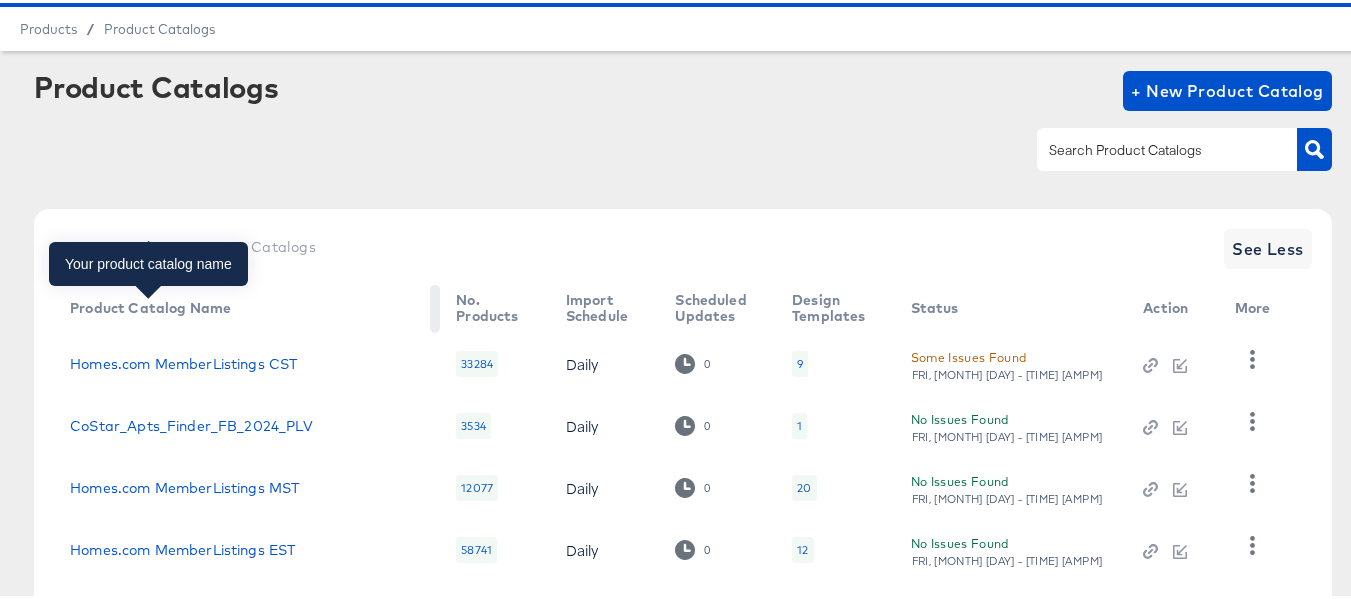 scroll, scrollTop: 0, scrollLeft: 0, axis: both 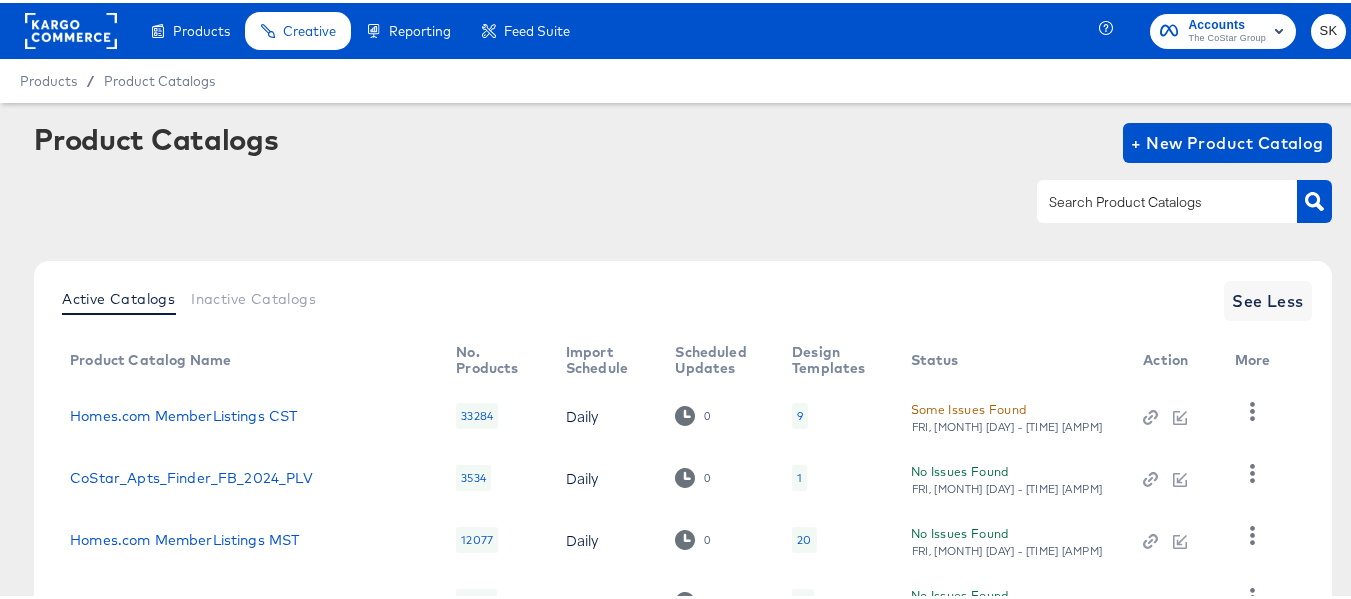 click at bounding box center [71, 28] 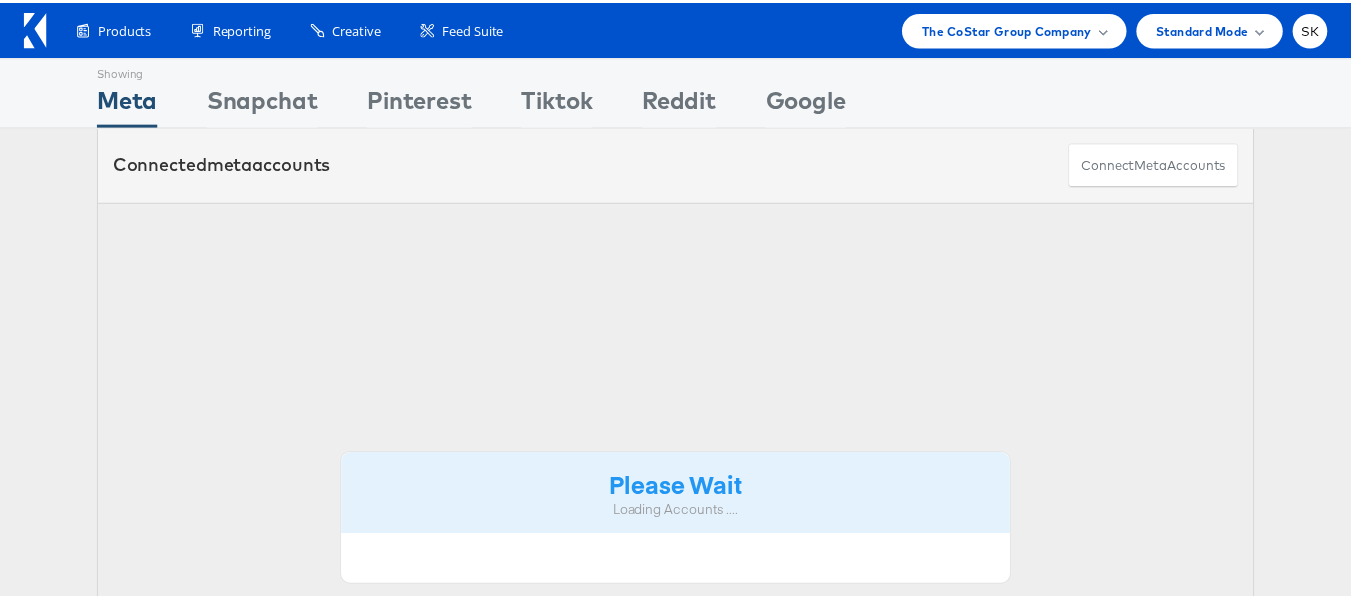 scroll, scrollTop: 0, scrollLeft: 0, axis: both 